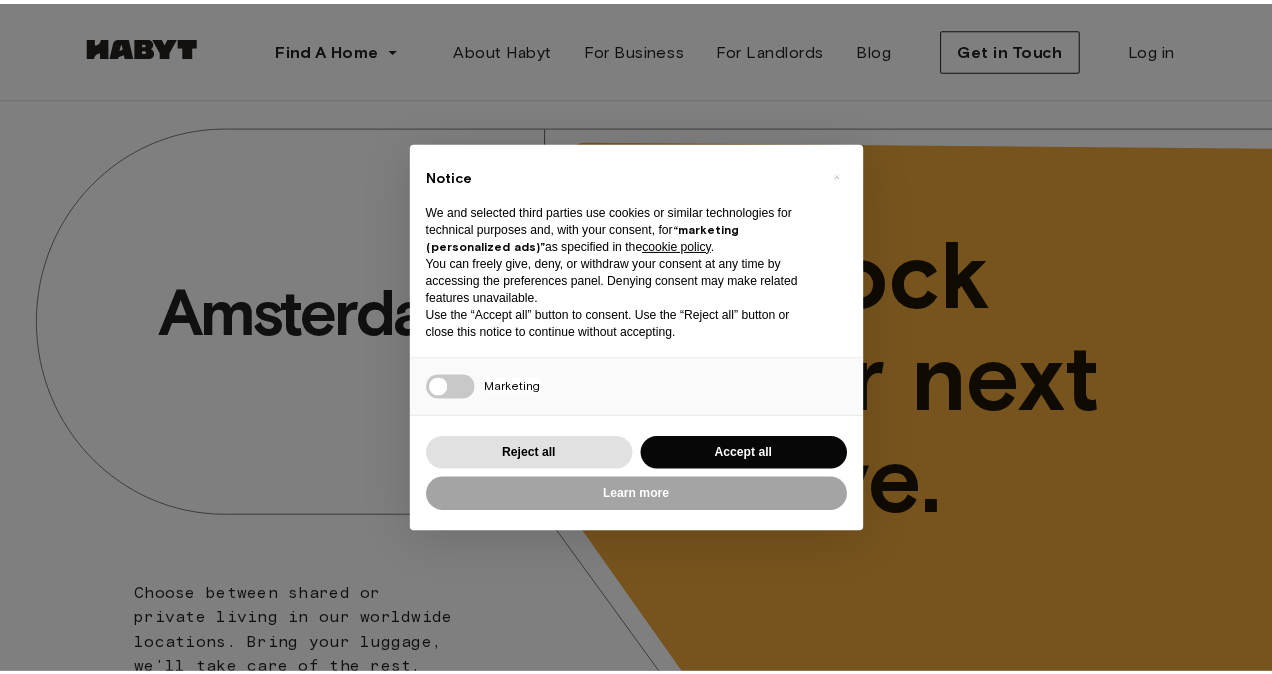 scroll, scrollTop: 18, scrollLeft: 0, axis: vertical 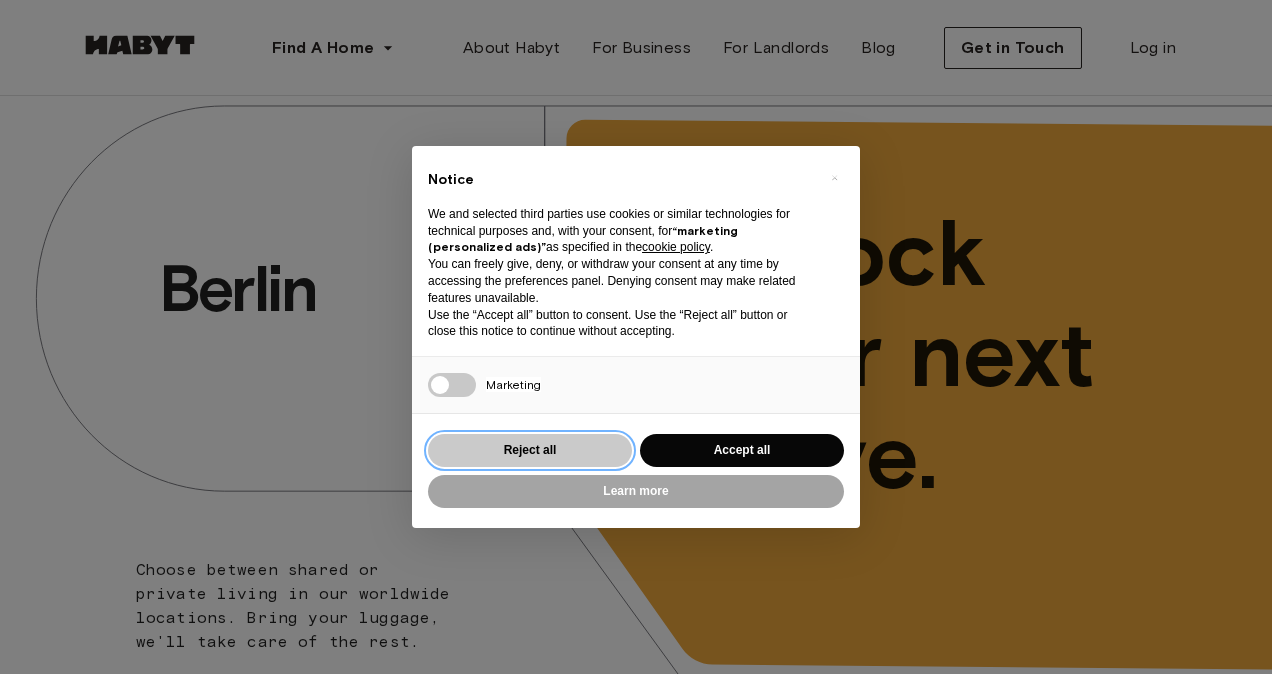 click on "Reject all" at bounding box center [530, 450] 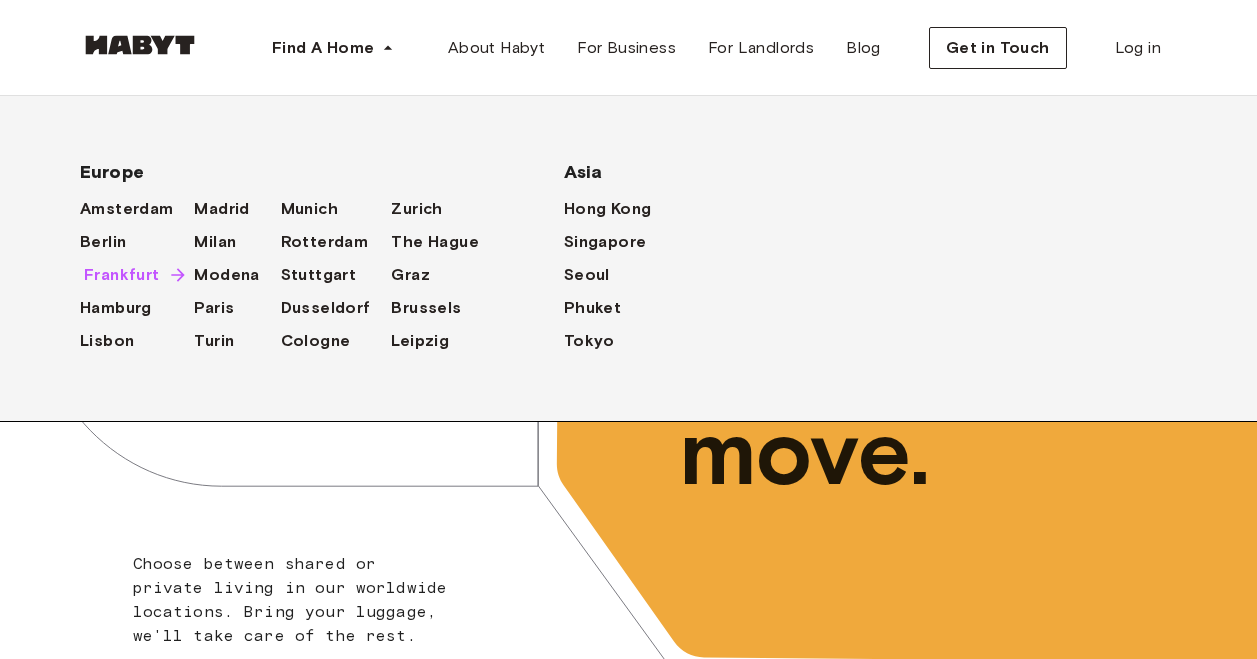 click on "Frankfurt" at bounding box center [122, 275] 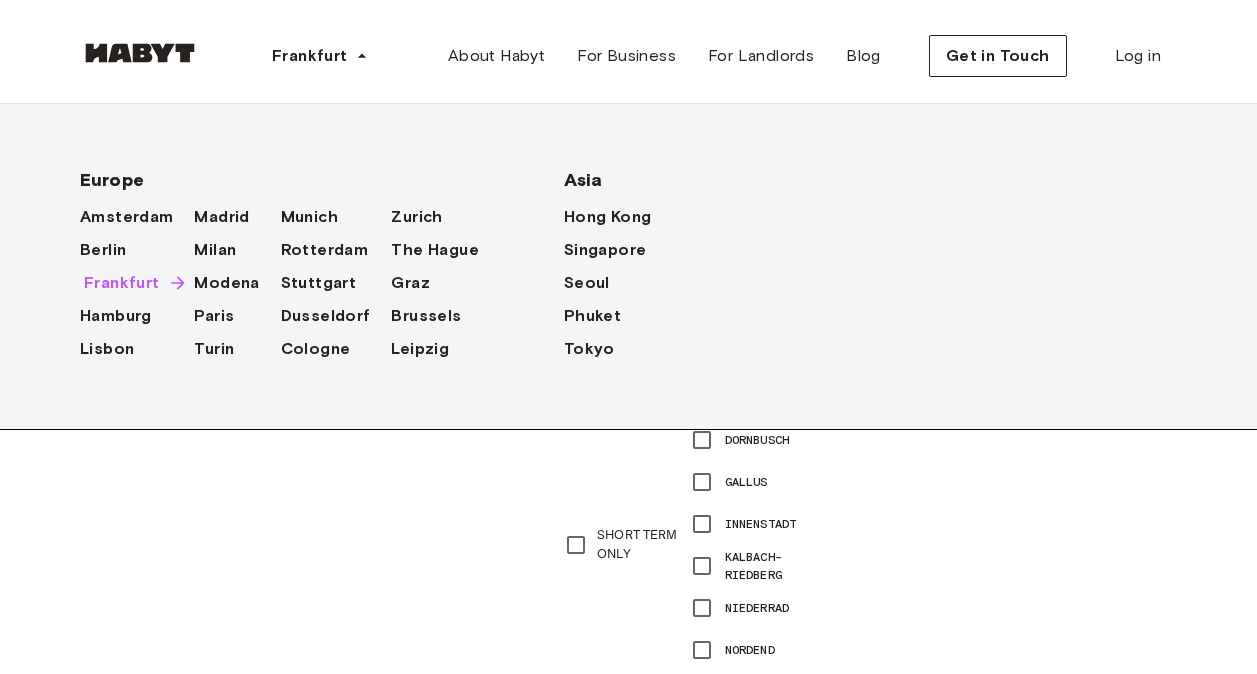 scroll, scrollTop: 0, scrollLeft: 0, axis: both 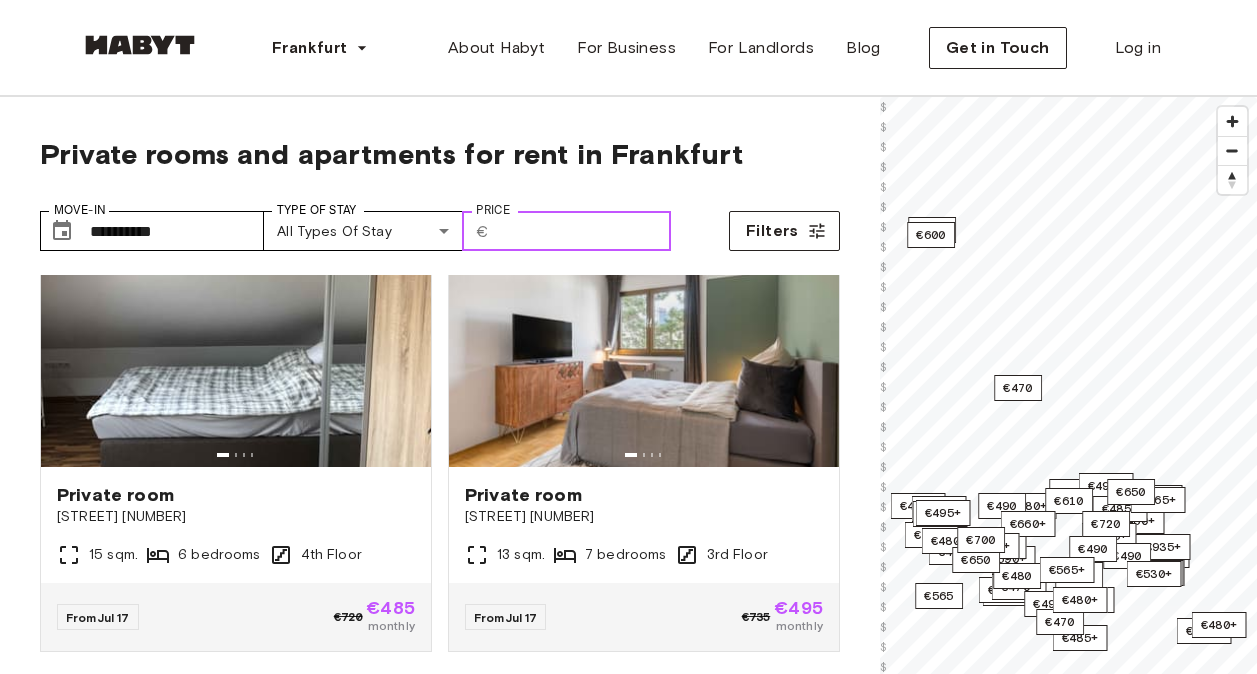 click on "Price" at bounding box center (584, 231) 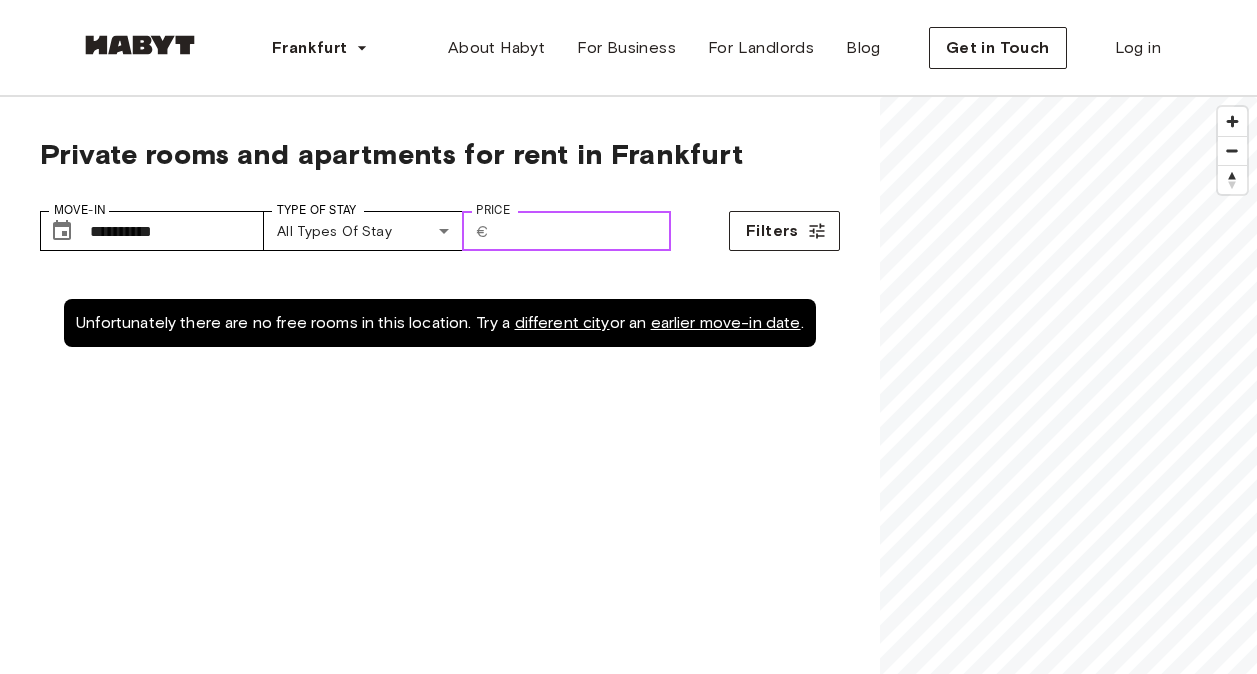 scroll, scrollTop: 0, scrollLeft: 0, axis: both 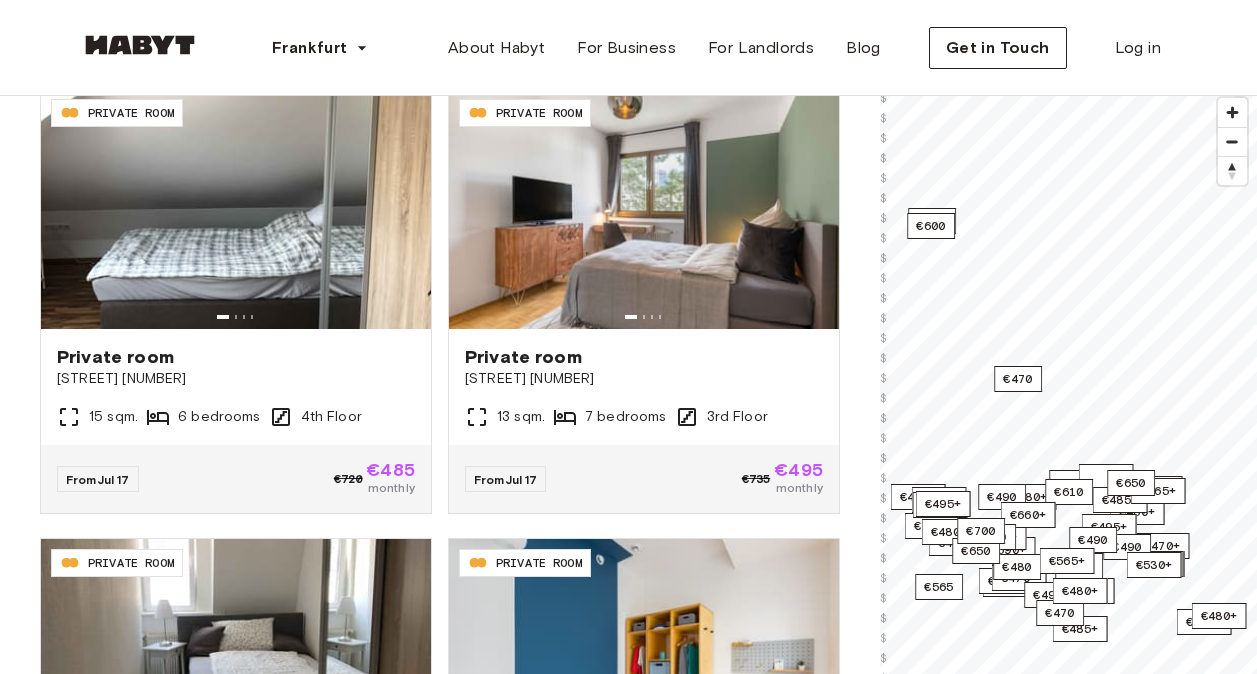 type on "***" 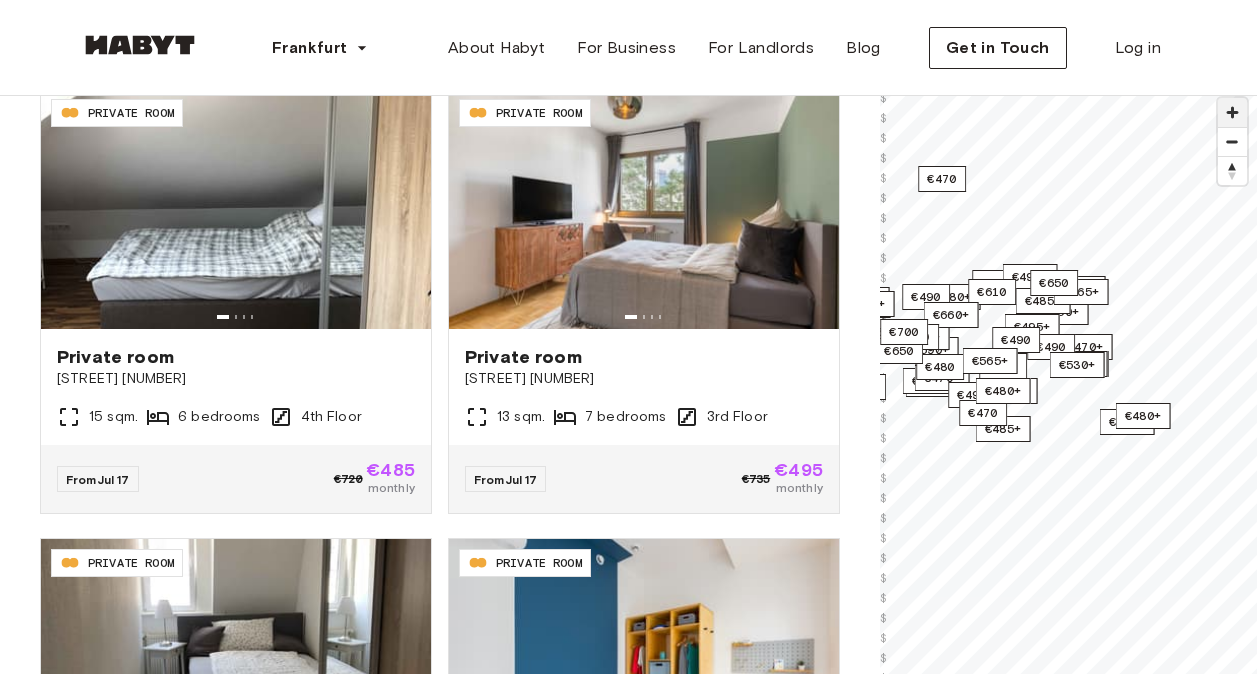 click at bounding box center [1232, 112] 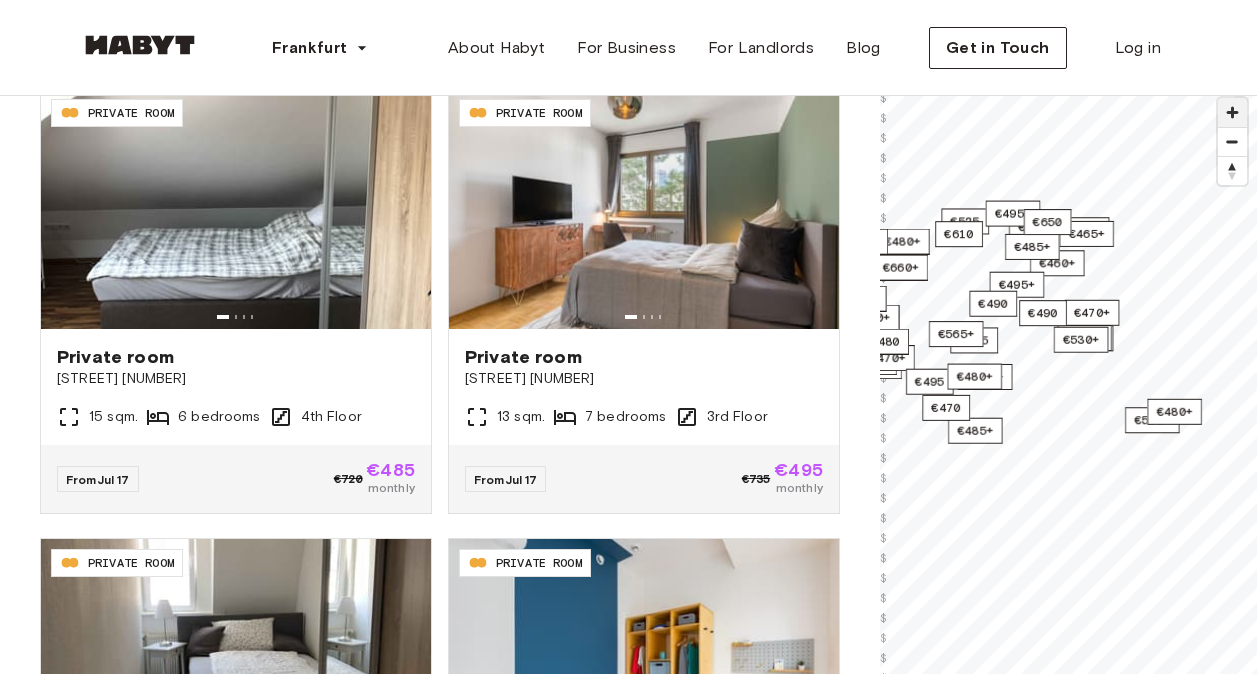 click at bounding box center (1232, 112) 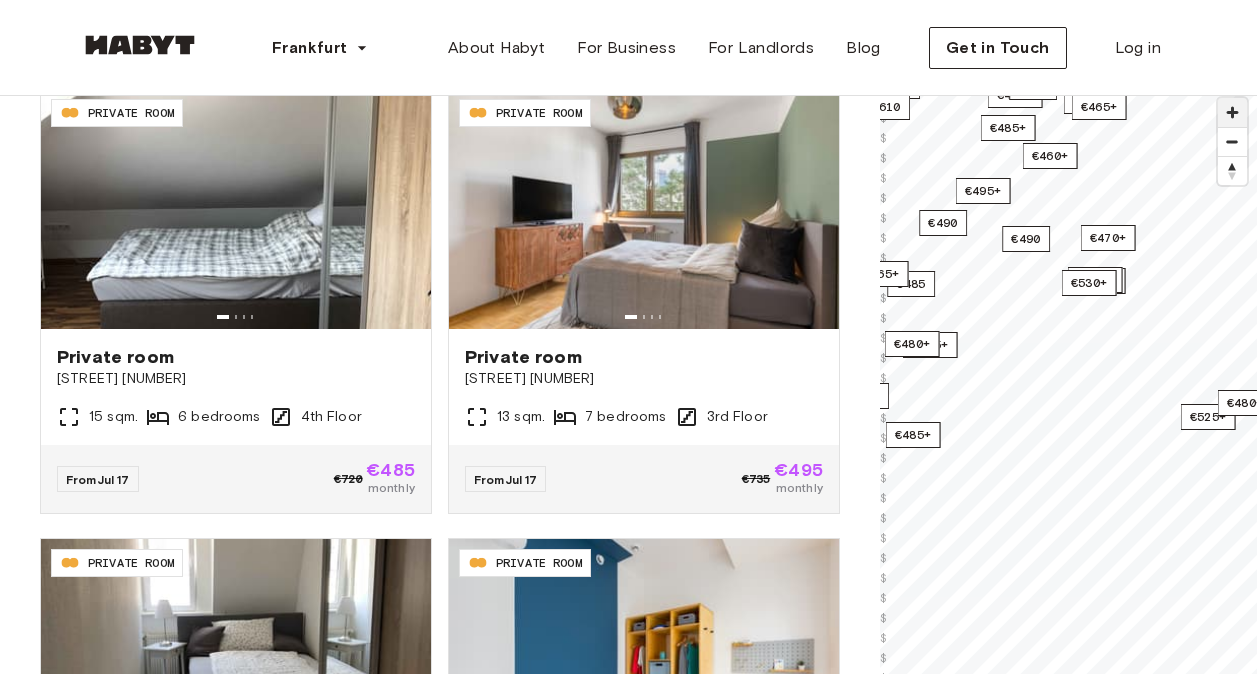 click at bounding box center (1232, 112) 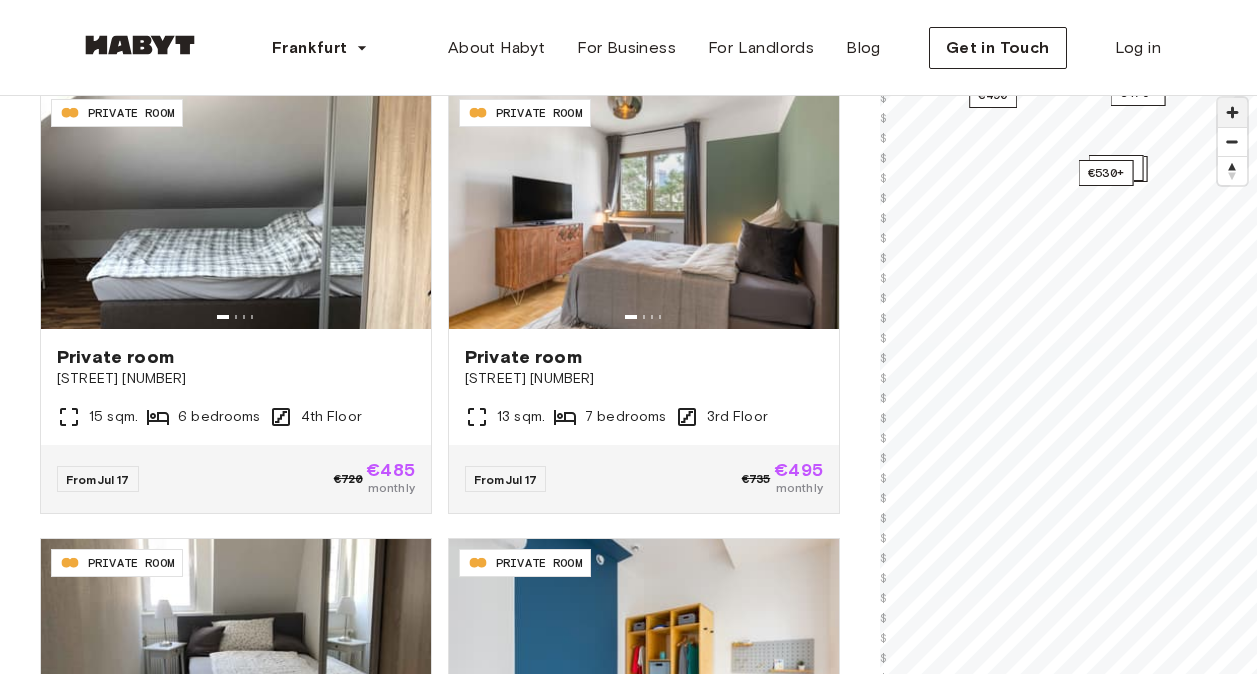 click at bounding box center [1232, 112] 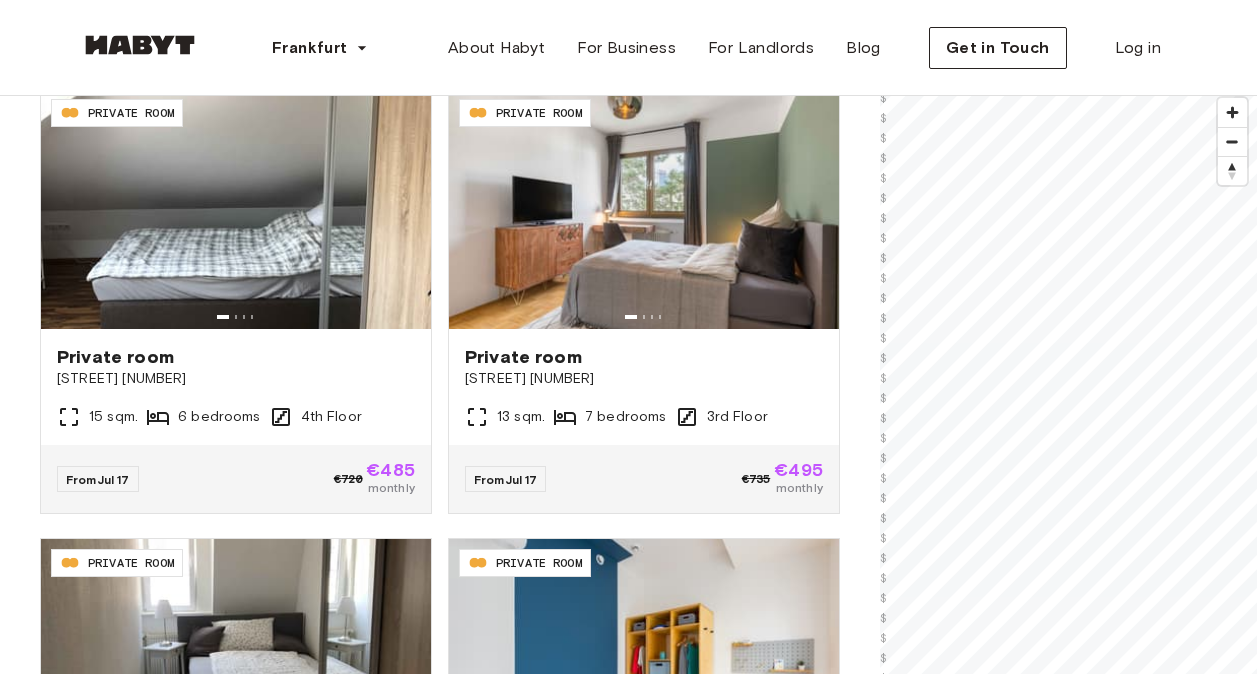 click on "**********" at bounding box center [628, 2281] 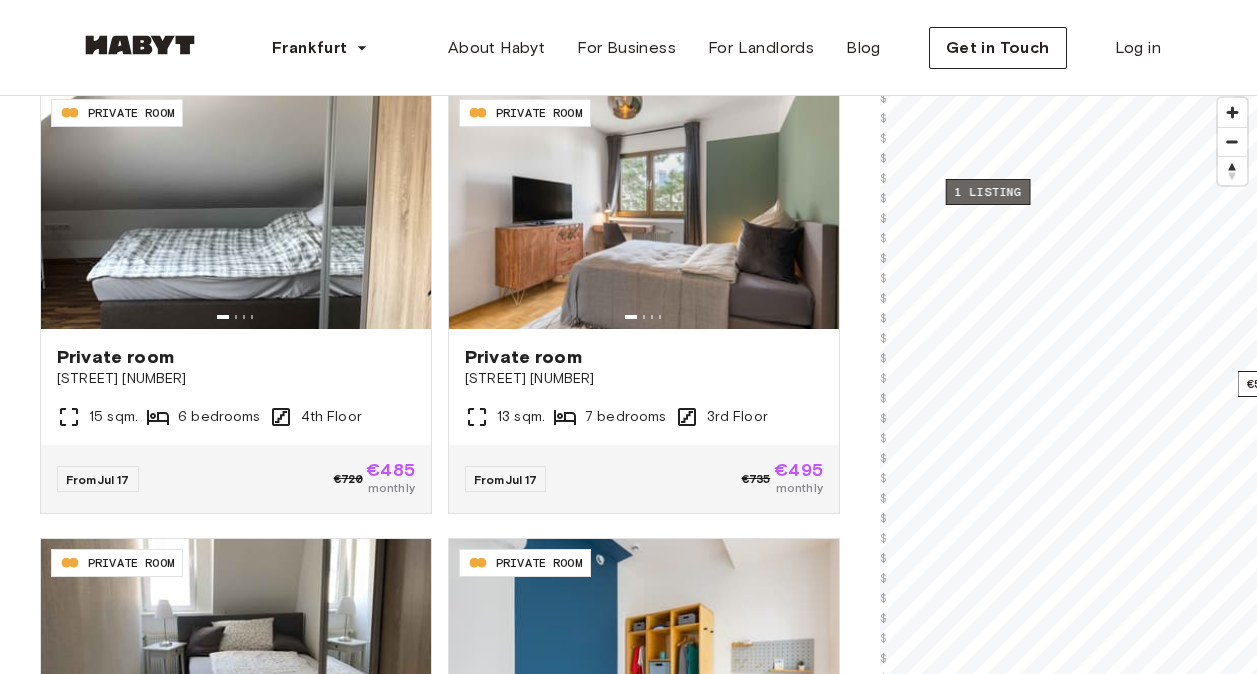 click on "1 listing" at bounding box center (988, 192) 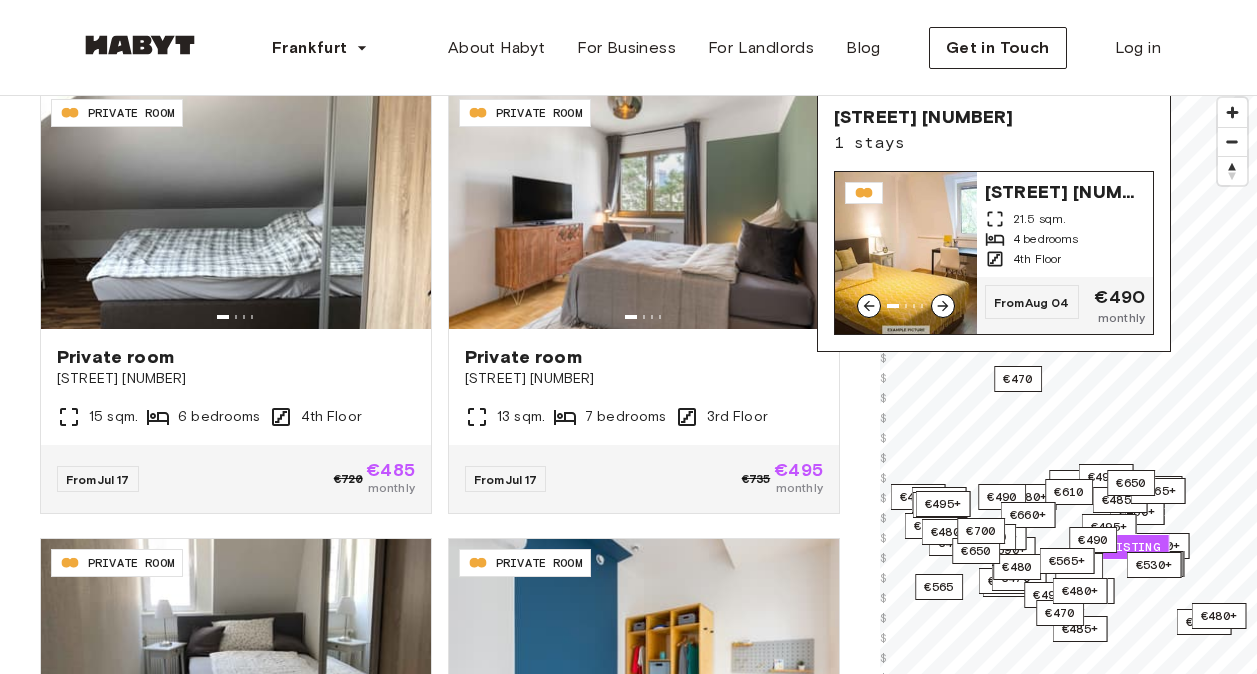 click 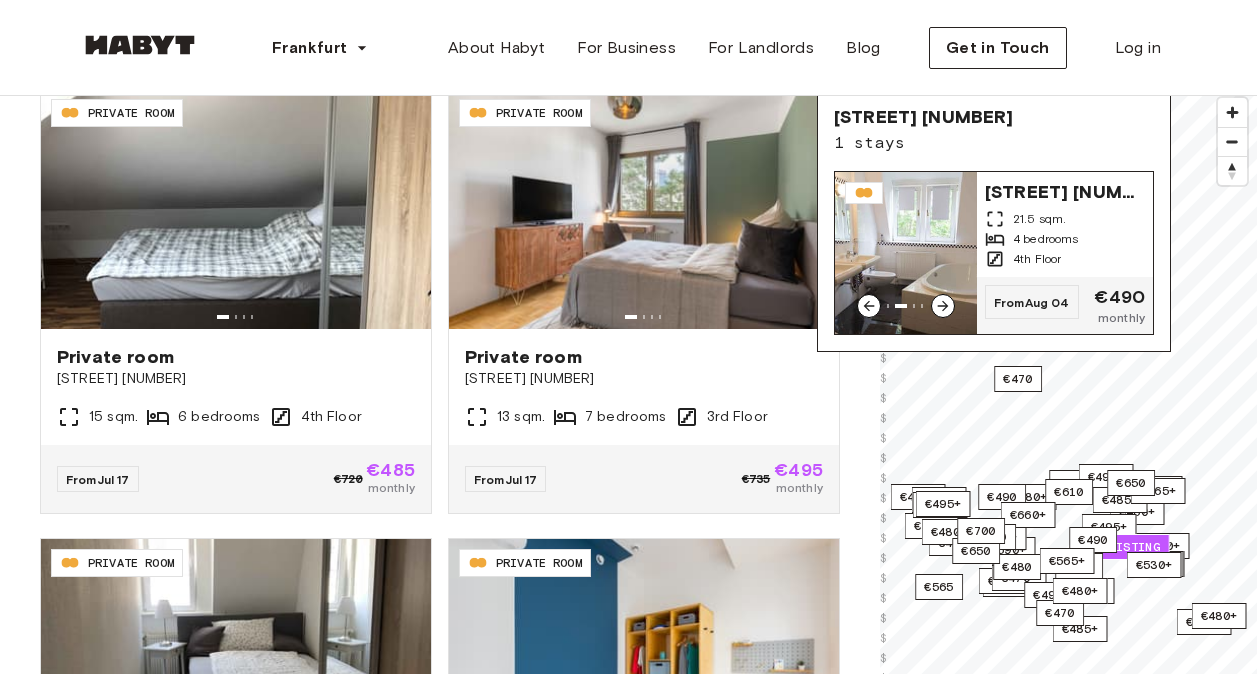 click 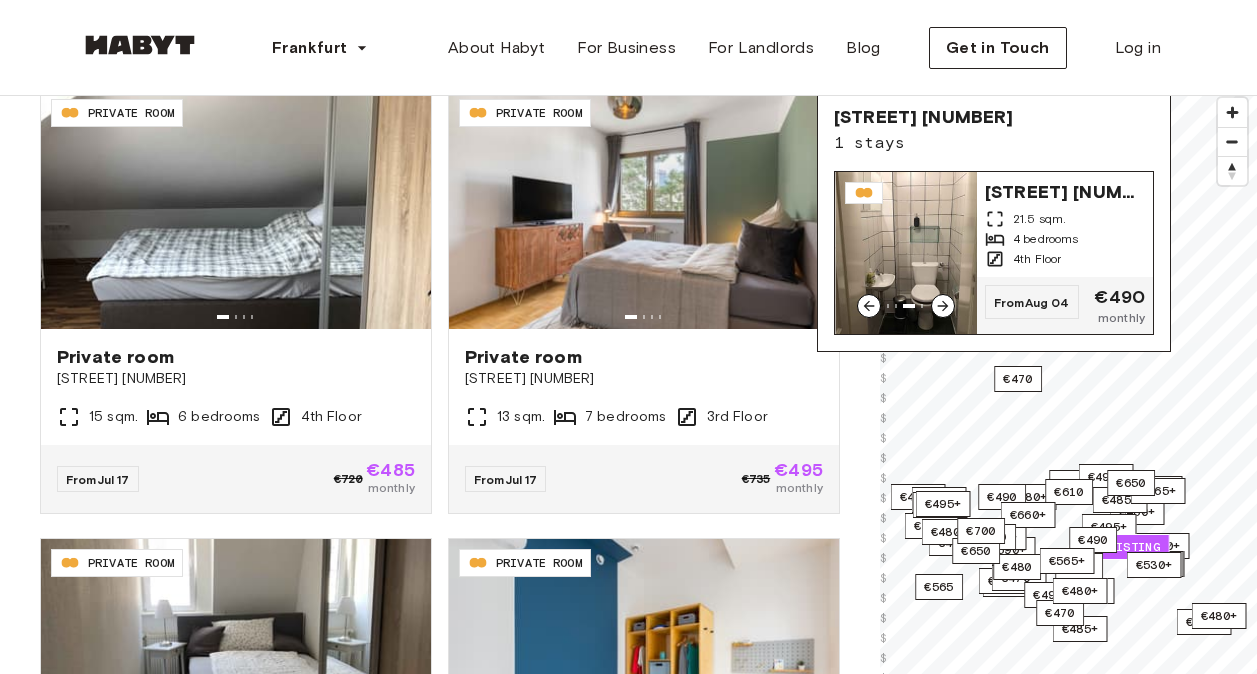 click 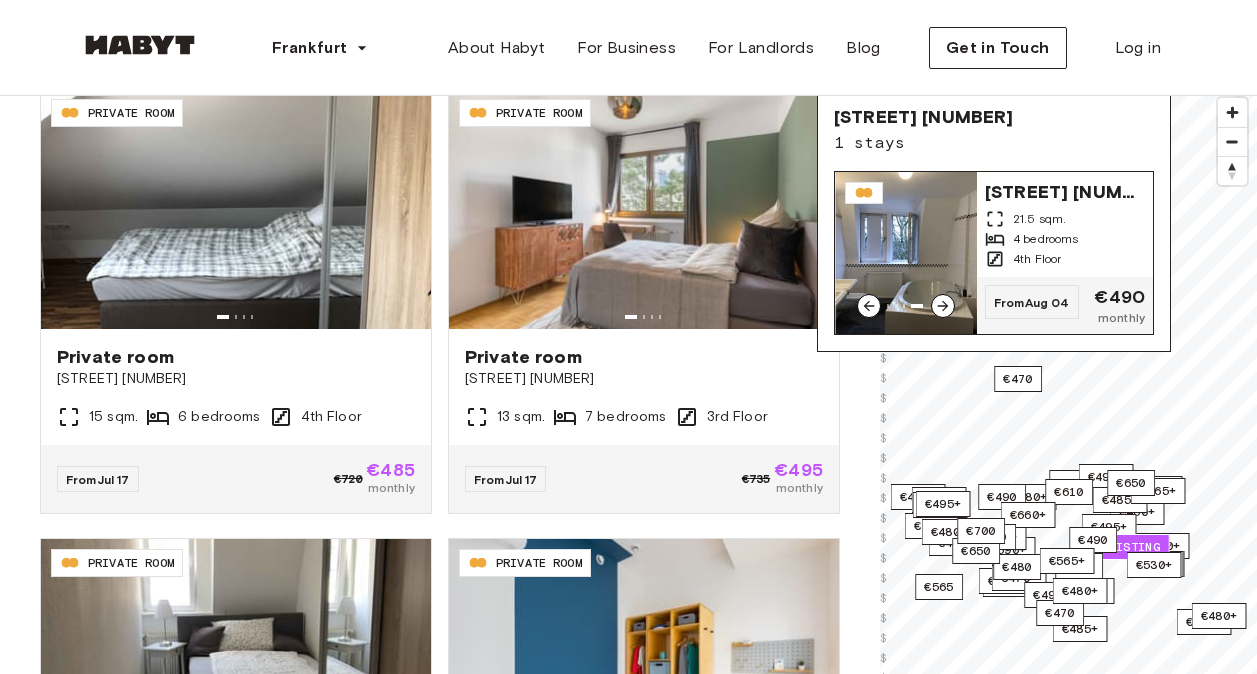 click 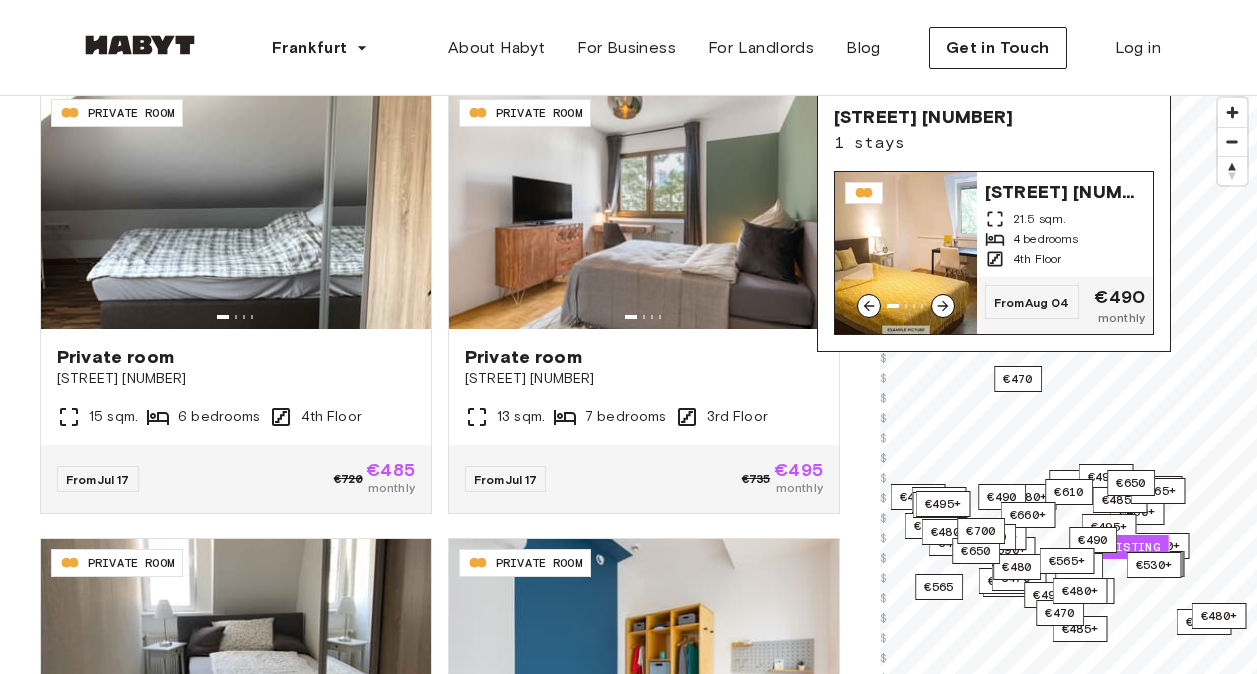 click on "Am Tiergarten 26" at bounding box center (1065, 190) 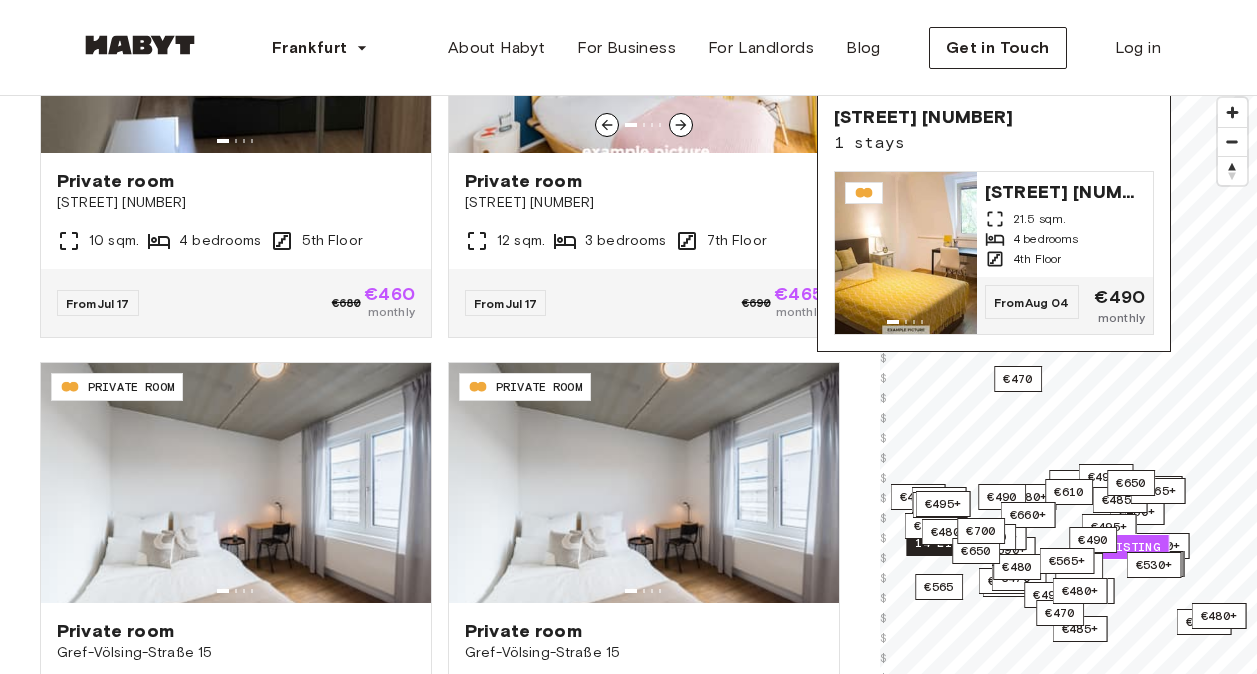 scroll, scrollTop: 431, scrollLeft: 0, axis: vertical 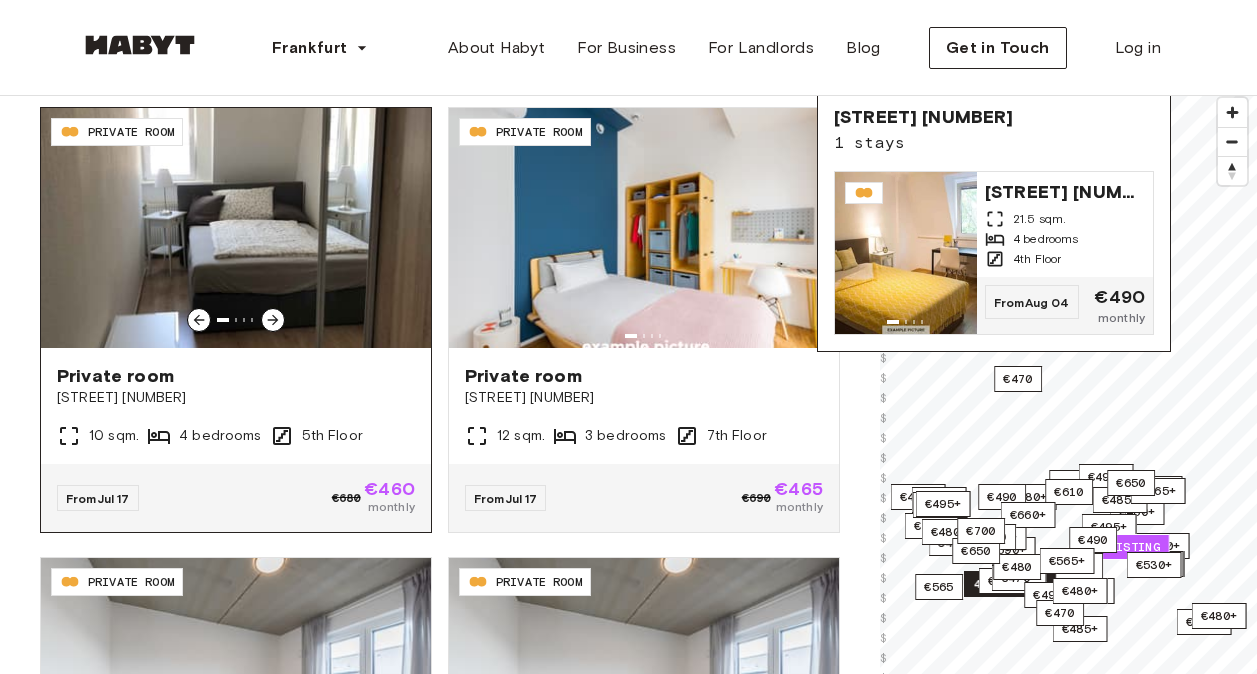 click 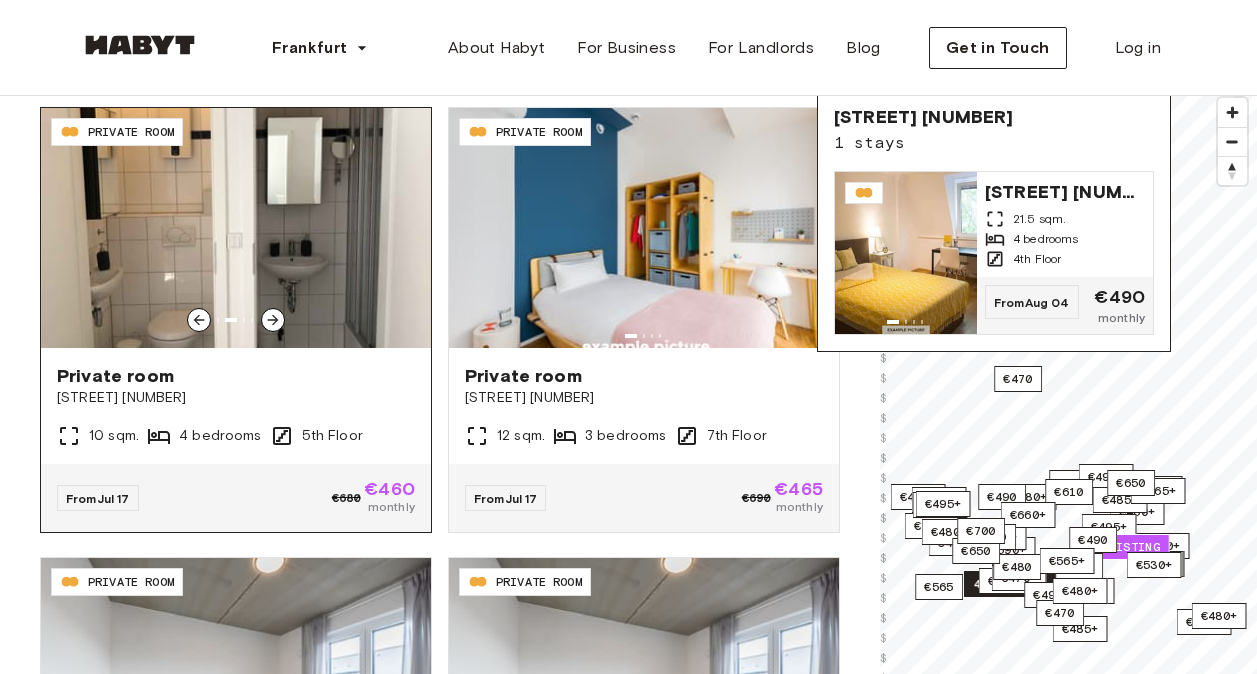 click 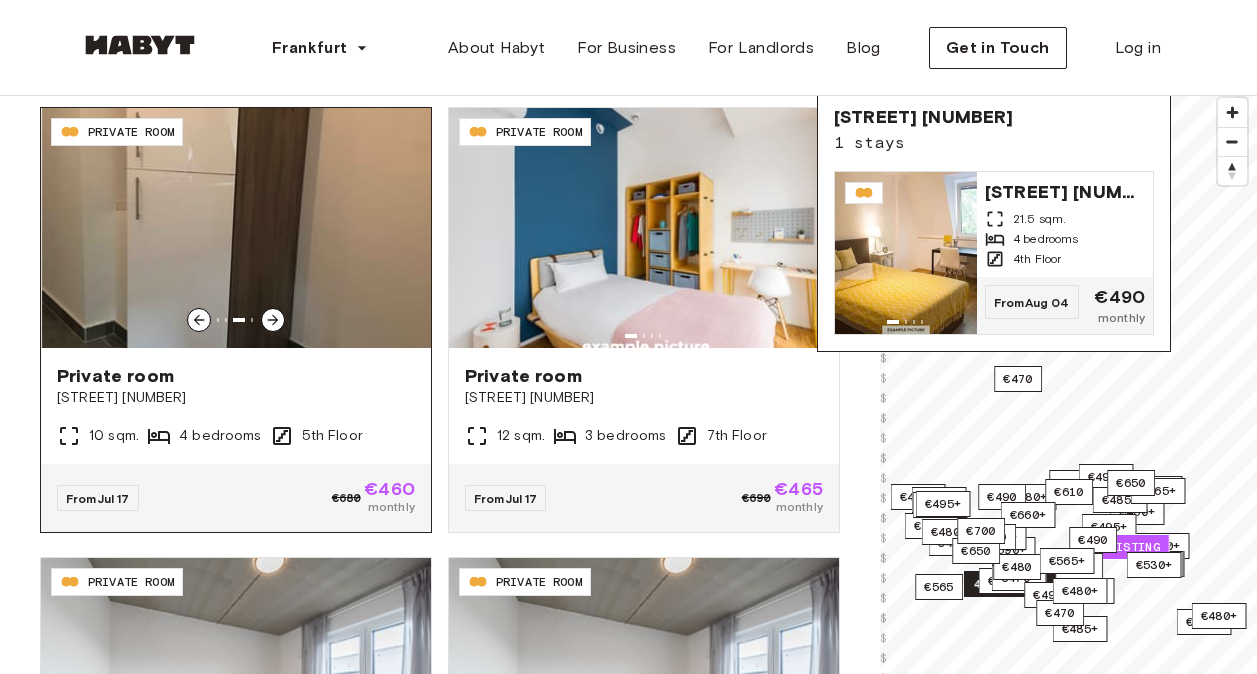 click 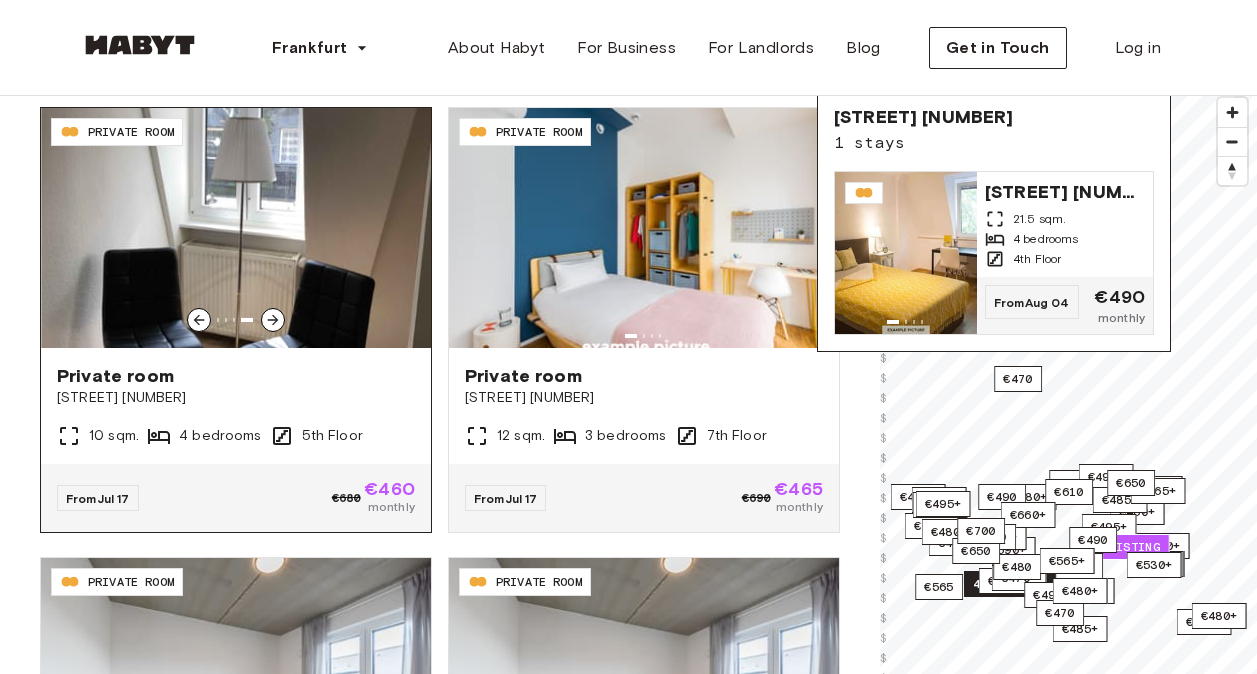 click on "Private room" at bounding box center (236, 376) 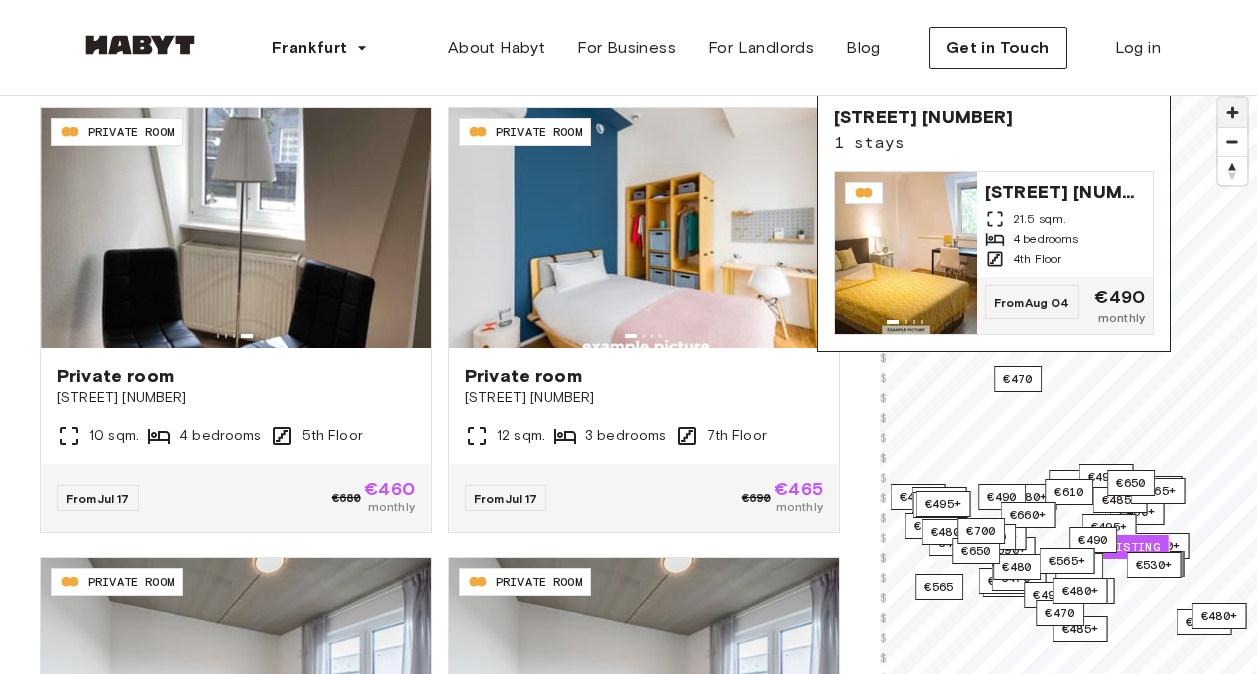 click at bounding box center [1232, 112] 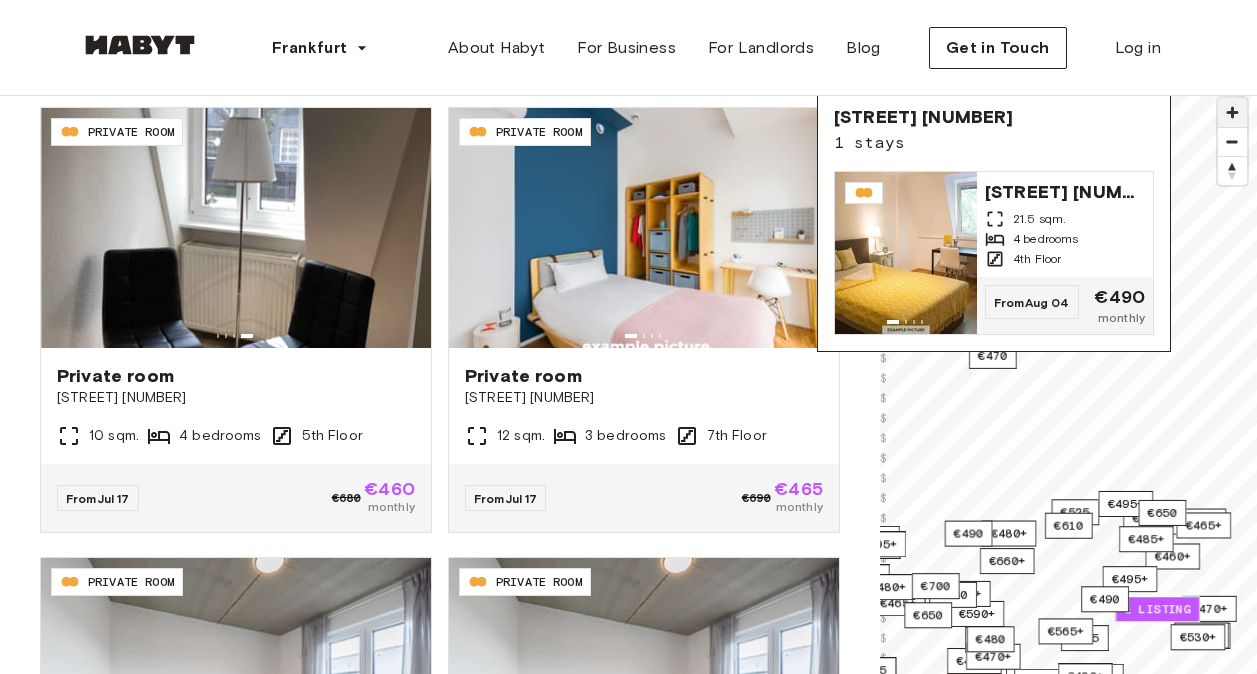 click at bounding box center (1232, 112) 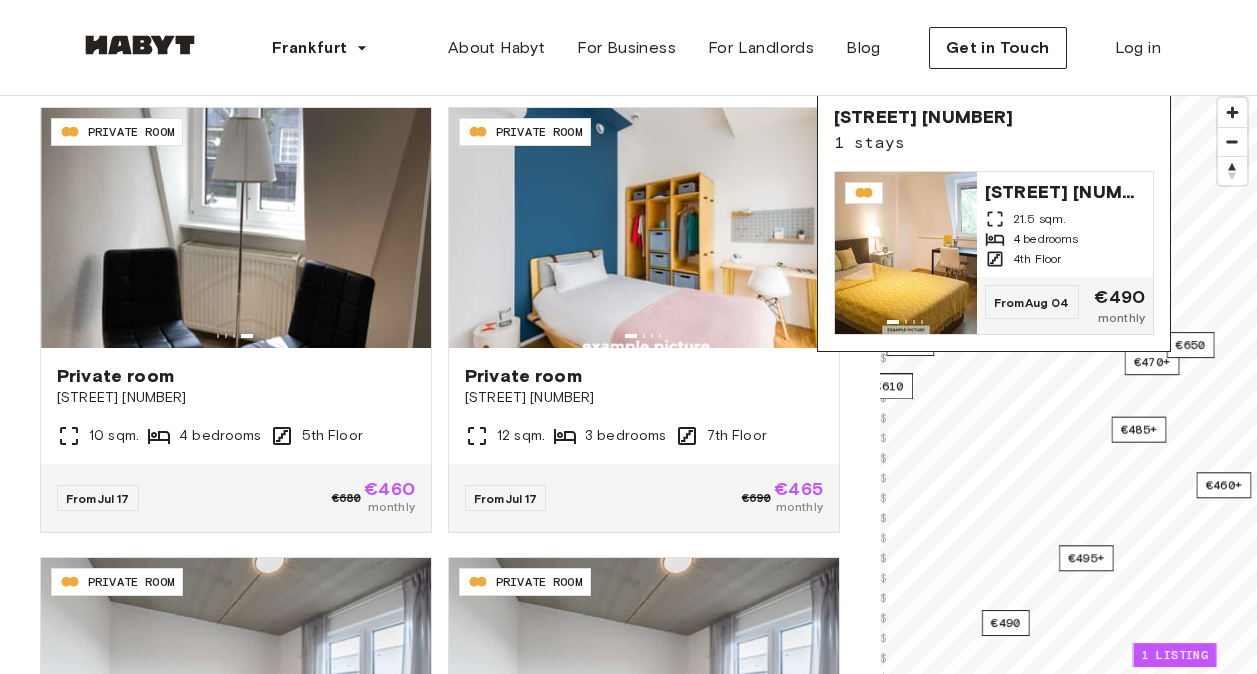 click on "€470+ €490+ €460+ €465+ €470+ €490+ €420+ €470+ €525+ €525 €460 €485+ €460+ €485+ €470+ €470+ €480+ €480+ €465+ €495+ €485+ €495 €480+ €590+ €465+ €480 €495+ €495+ €485+ €495+ €465+ 1 listing €485 €470 €490 €490 €470 €480+ €565+ €610+ €610 €565 €470 €530+ €660+ €660 €650 €650 €600 €700 © Mapbox   © OpenStreetMap   Improve this map $ $ $ $ $ $ $ $ $ $ $ $ $ $ $ $ $ $ $ $ $ $ $ $ $ $ $ $ $ $ $ $ $ $ $ $ $ $ $ $ $ $ $ $ $ $ $ $ $ $ Am Tiergarten 26 1 stays Am Tiergarten 26 21.5 sqm. 4 bedrooms 4th Floor From  Aug 04 €490 monthly" at bounding box center (1068, 425) 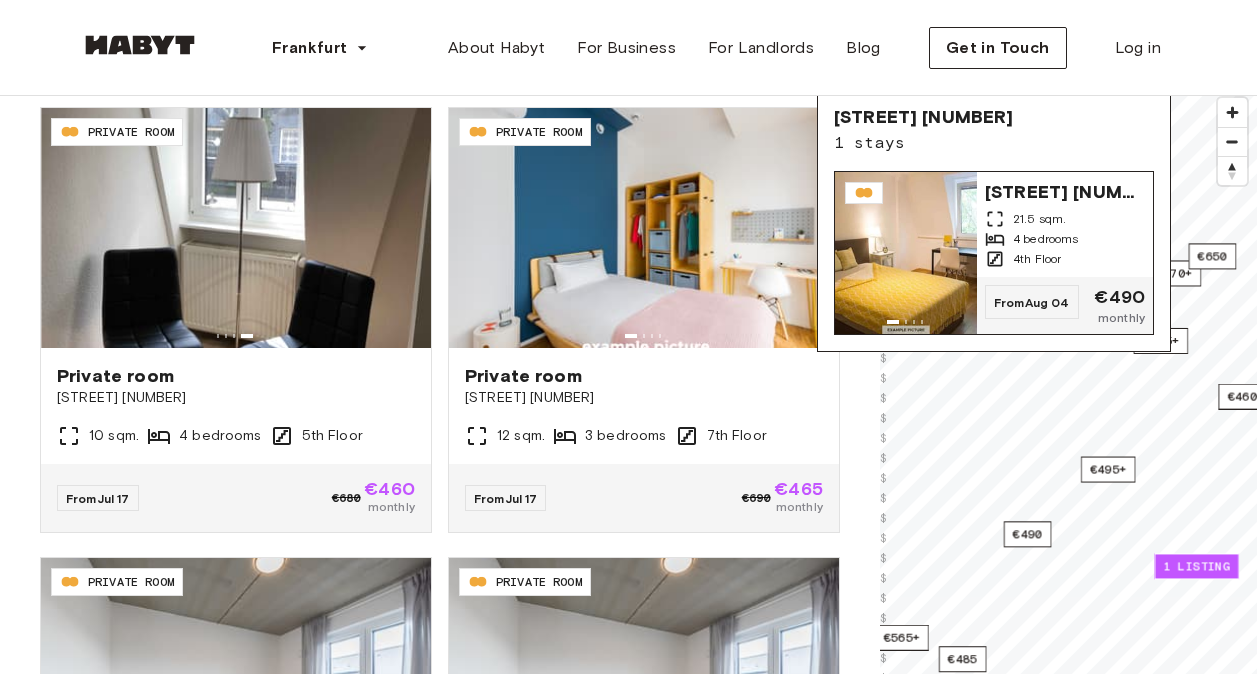click on "€470+ €490+ €460+ €465+ €470+ €490+ €420+ €470+ €525+ €525 €460 €485+ €460+ €485+ €470+ €470+ €480+ €480+ €465+ €495+ €485+ €495 €480+ €590+ €465+ €480 €495+ €495+ €485+ €495+ €465+ 1 listing €485 €470 €490 €490 €470 €480+ €565+ €610+ €610 €565 €470 €530+ €660+ €660 €650 €650 €600 €700 © Mapbox   © OpenStreetMap   Improve this map $ $ $ $ $ $ $ $ $ $ $ $ $ $ $ $ $ $ $ $ $ $ $ $ $ $ $ $ $ $ $ $ $ $ $ $ $ $ $ $ $ $ $ $ $ $ $ $ $ $ Am Tiergarten 26 1 stays Am Tiergarten 26 21.5 sqm. 4 bedrooms 4th Floor From  Aug 04 €490 monthly" at bounding box center (1068, 425) 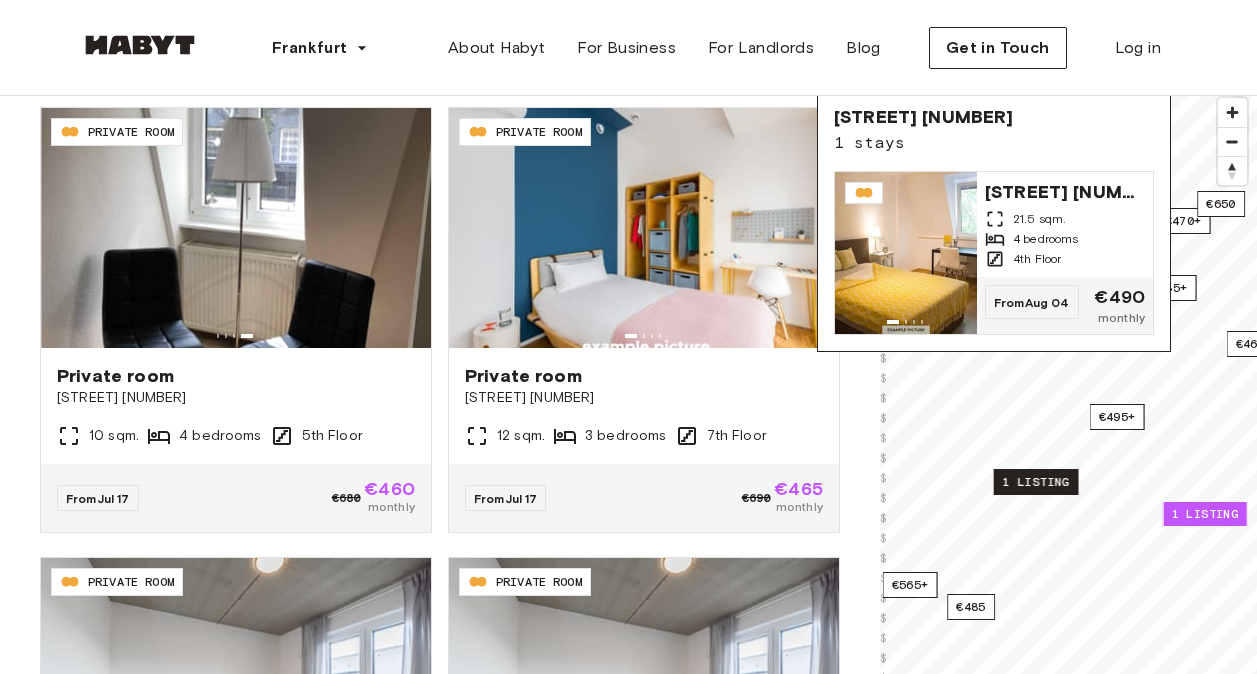 click on "1 listing" at bounding box center (1036, 482) 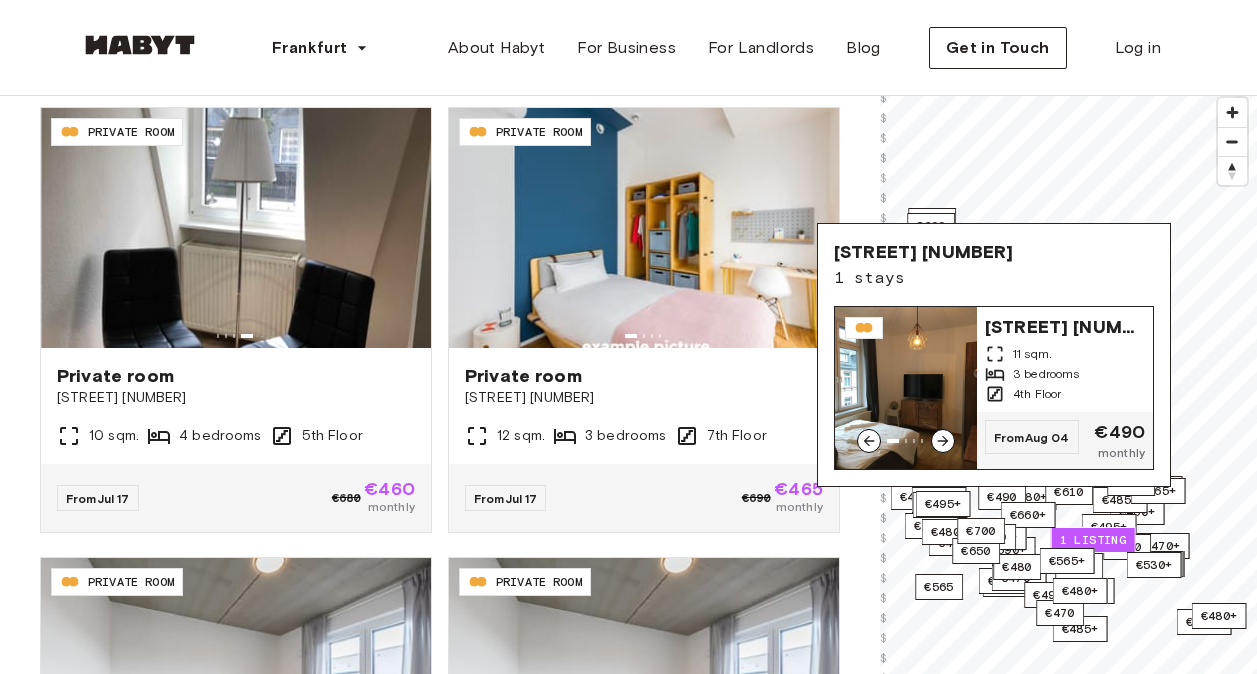 click 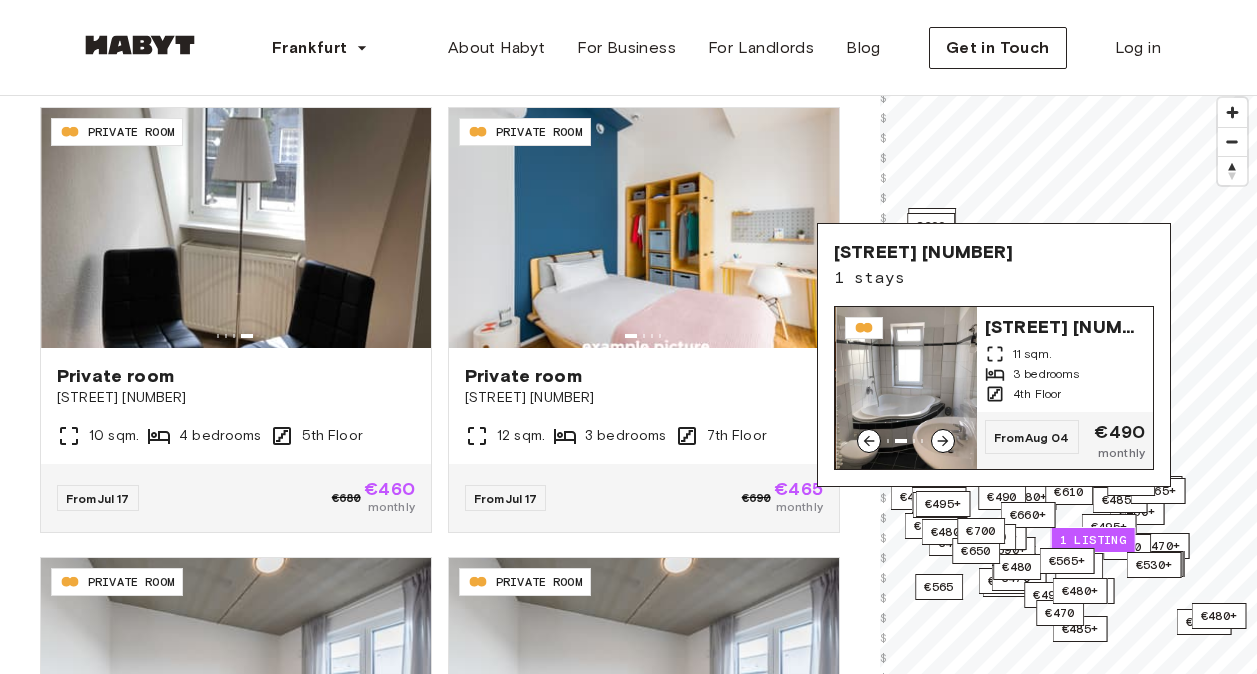 click 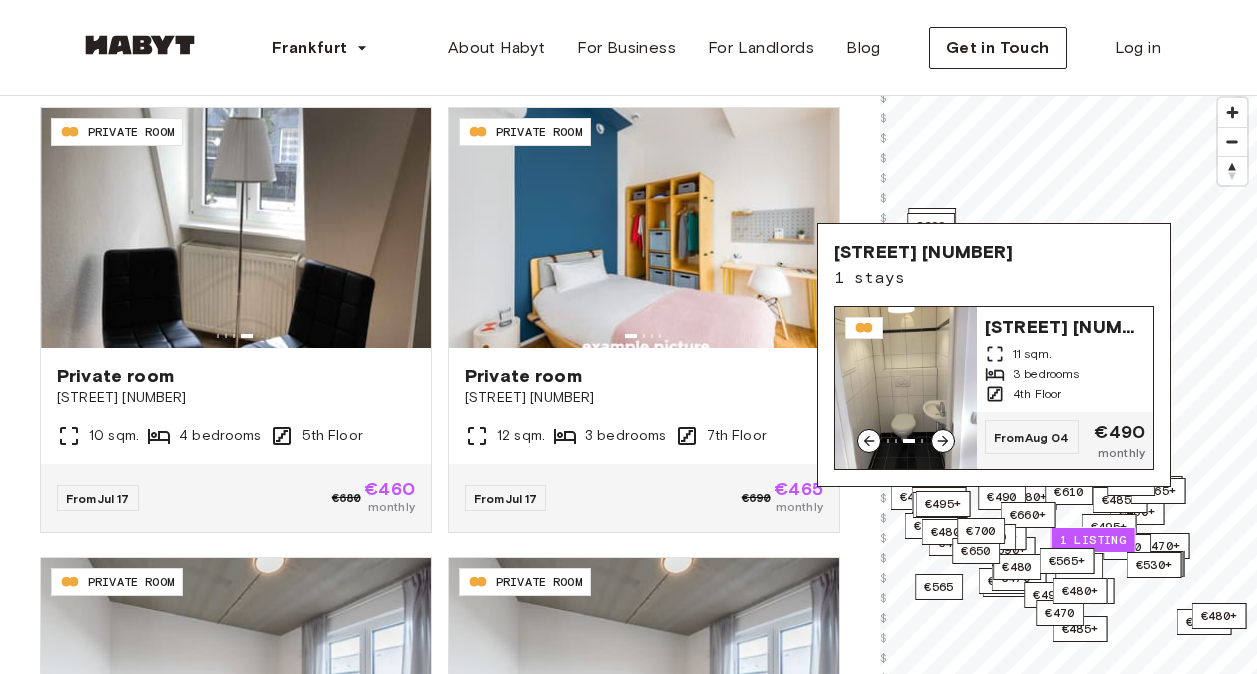 click on "Heiligkreuzgasse 13" at bounding box center (1065, 325) 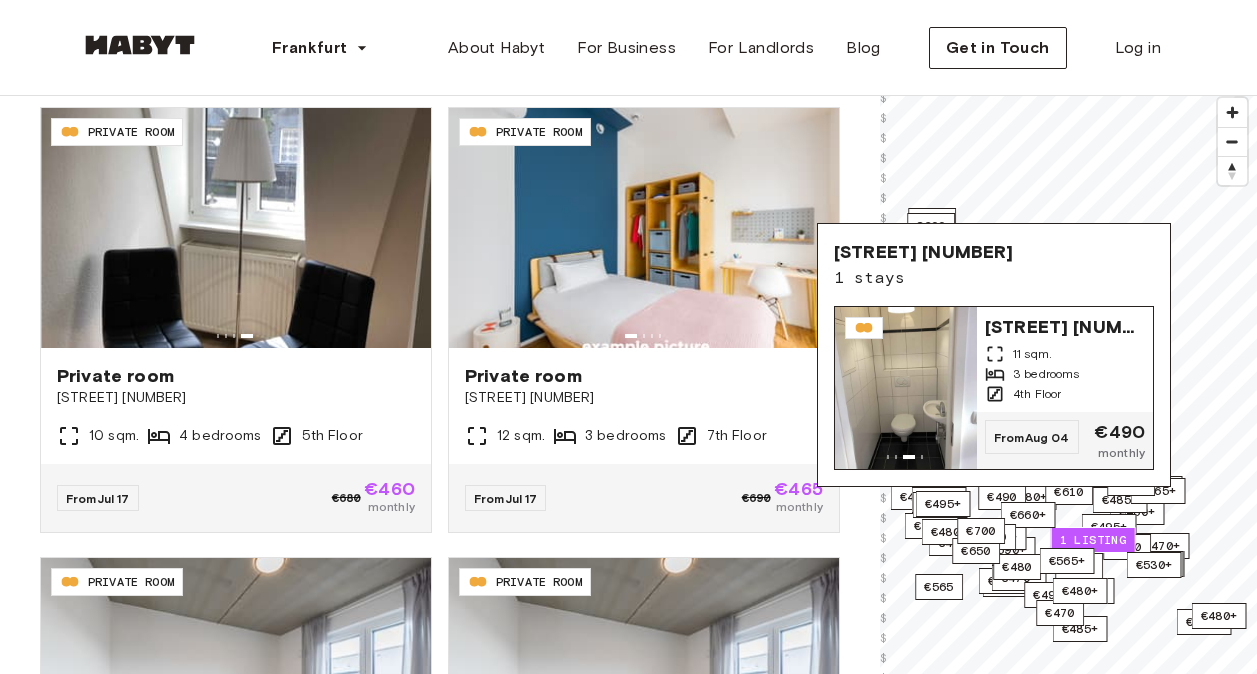 scroll, scrollTop: 431, scrollLeft: 0, axis: vertical 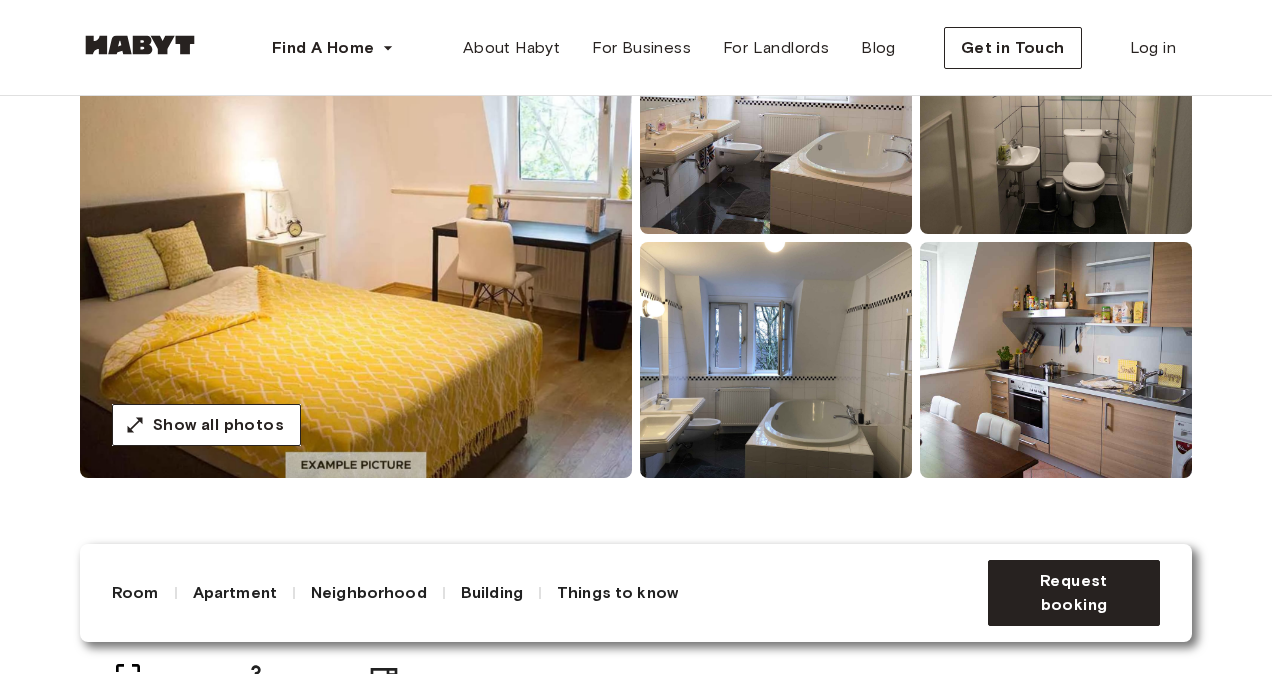 click at bounding box center [356, 238] 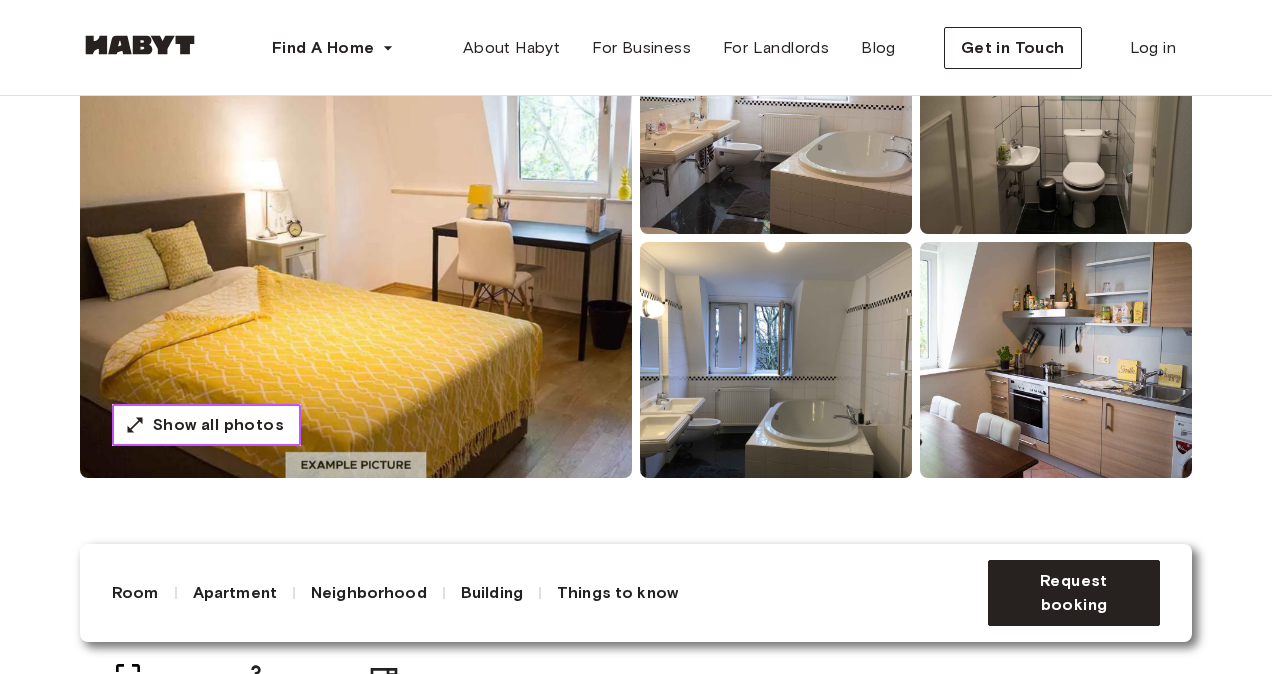 click on "Show all photos" at bounding box center (218, 425) 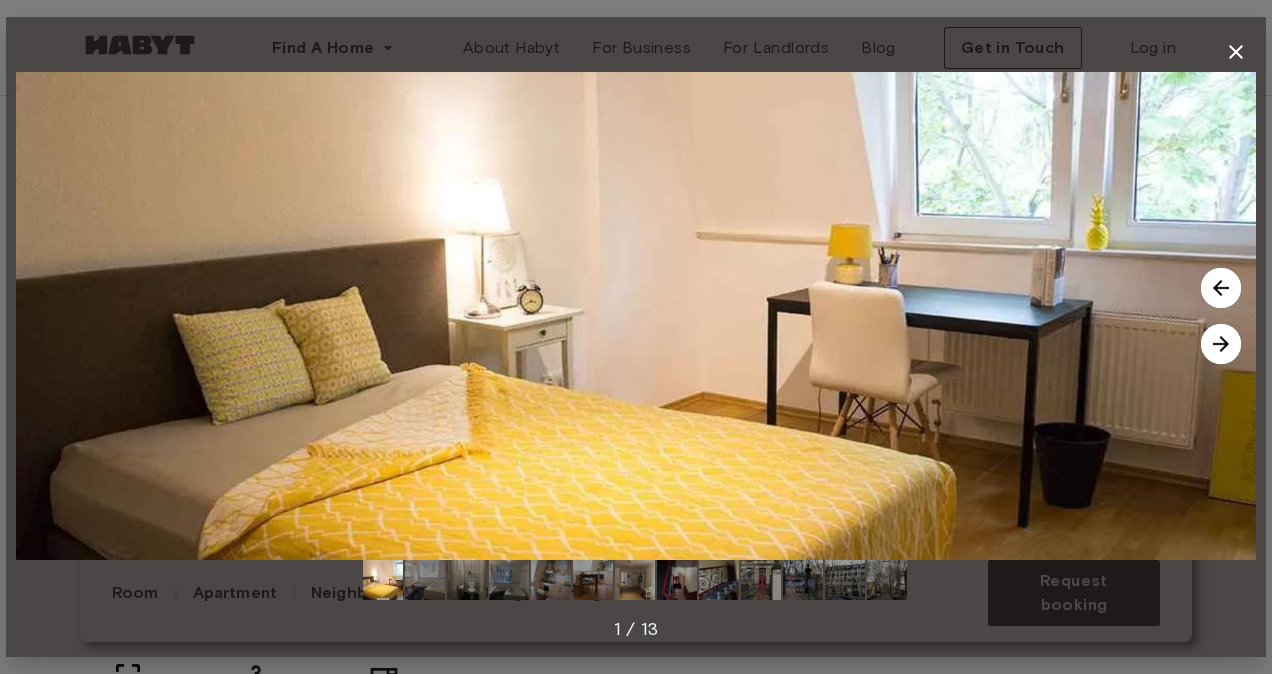 click at bounding box center (1221, 344) 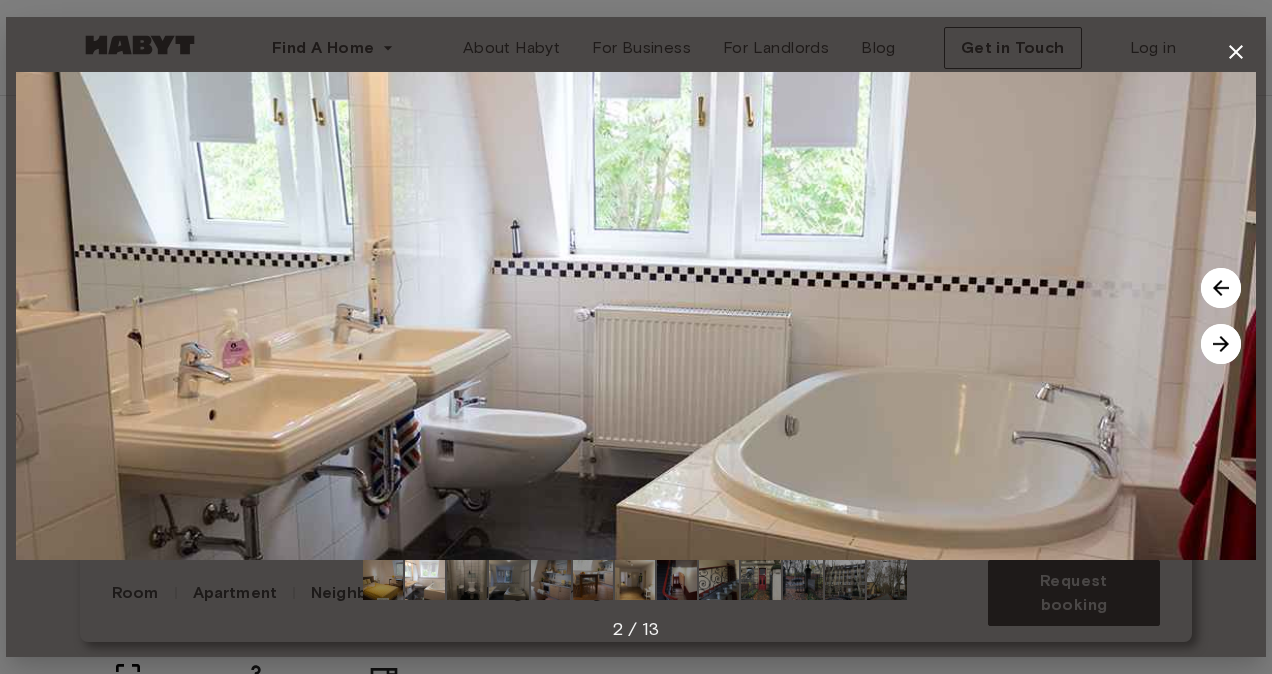 click at bounding box center (1221, 344) 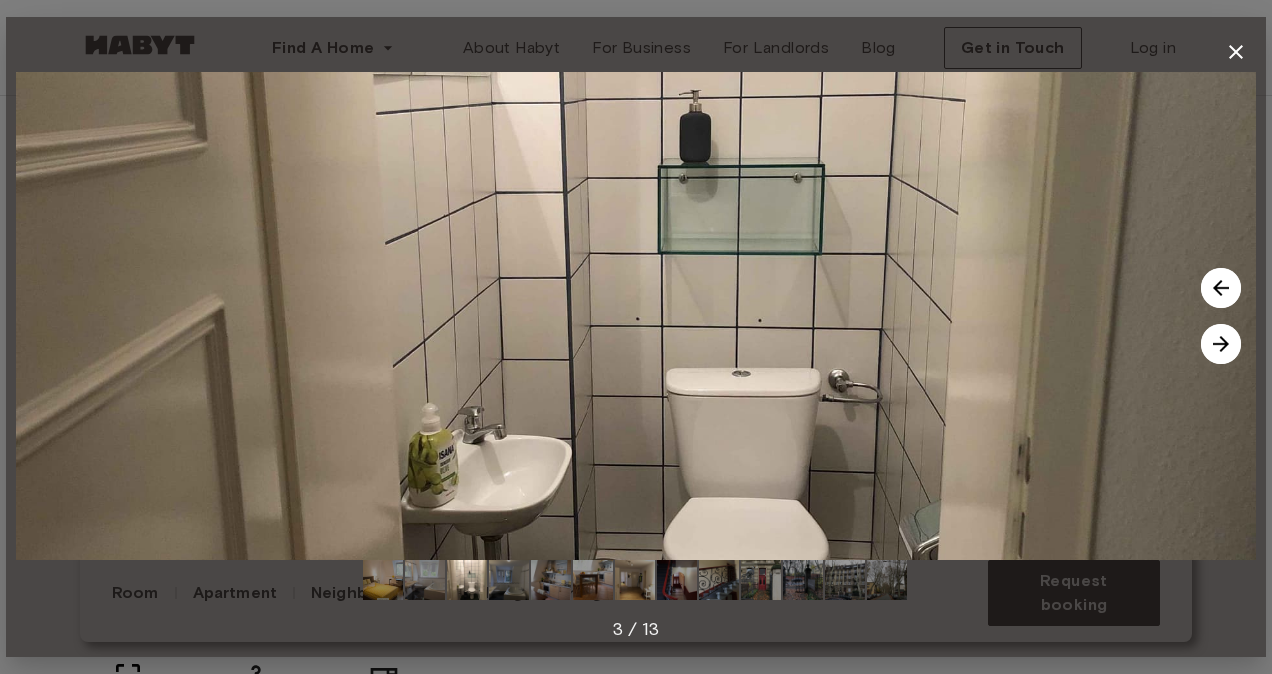 click at bounding box center [1221, 344] 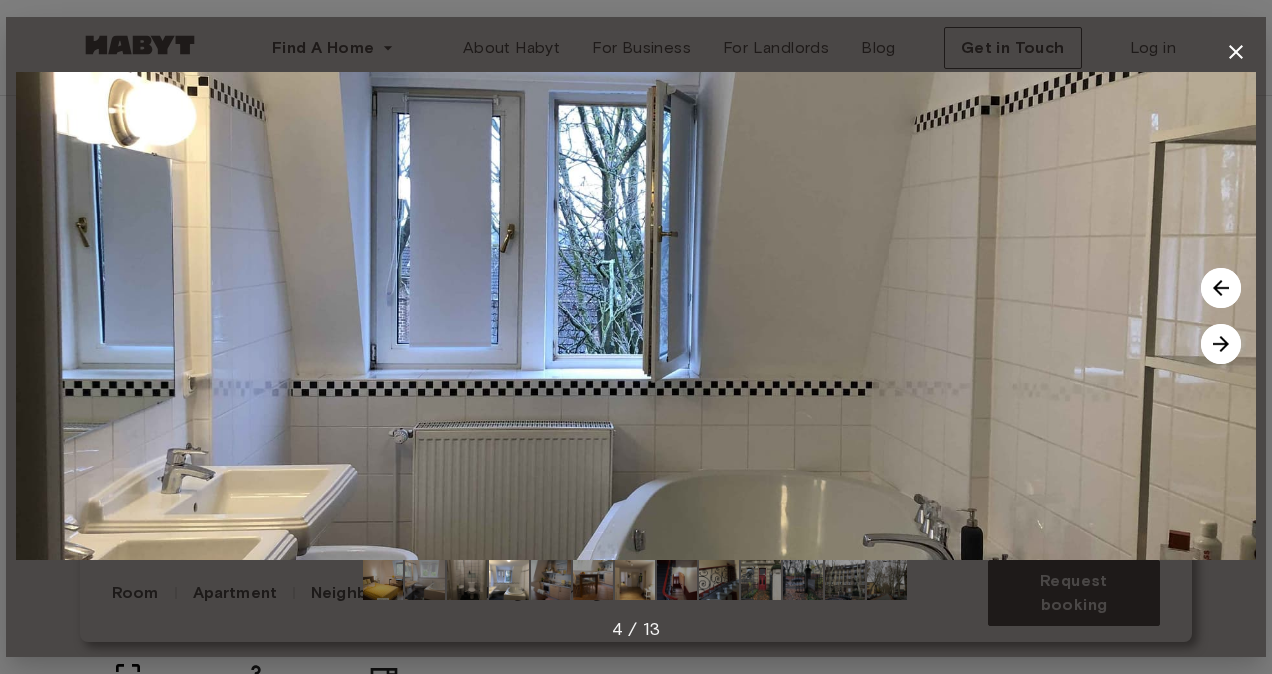 click at bounding box center (1221, 344) 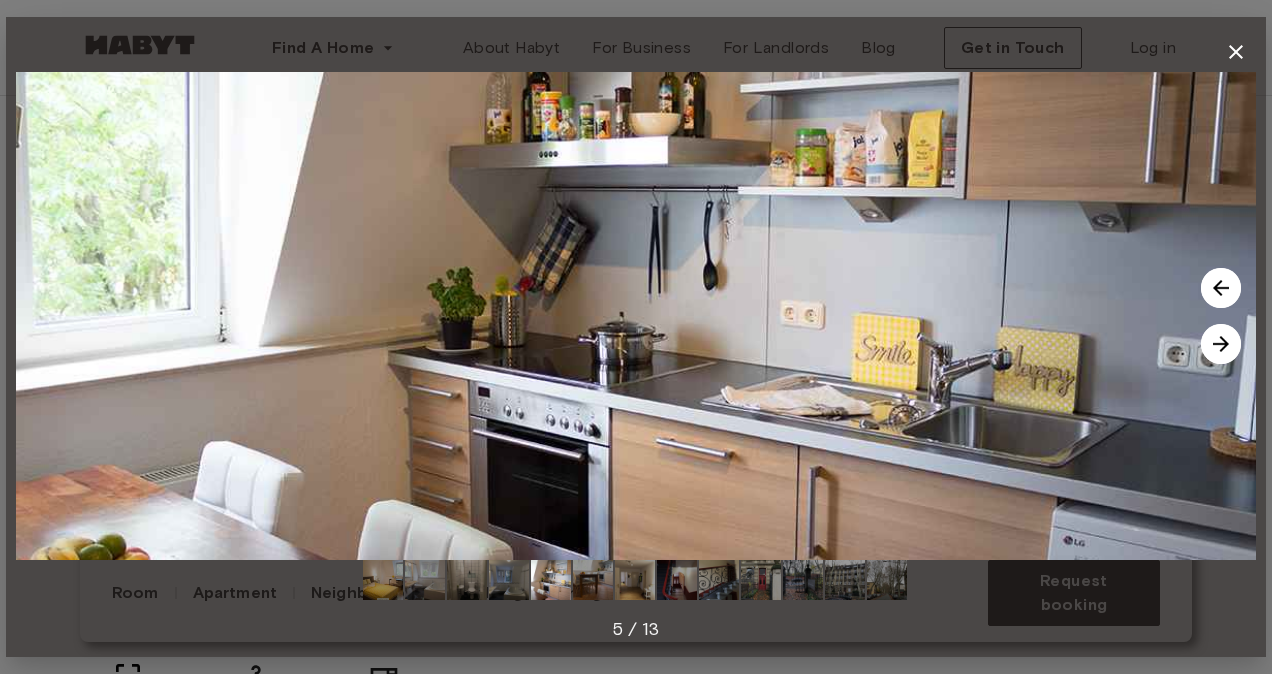 click at bounding box center [1221, 344] 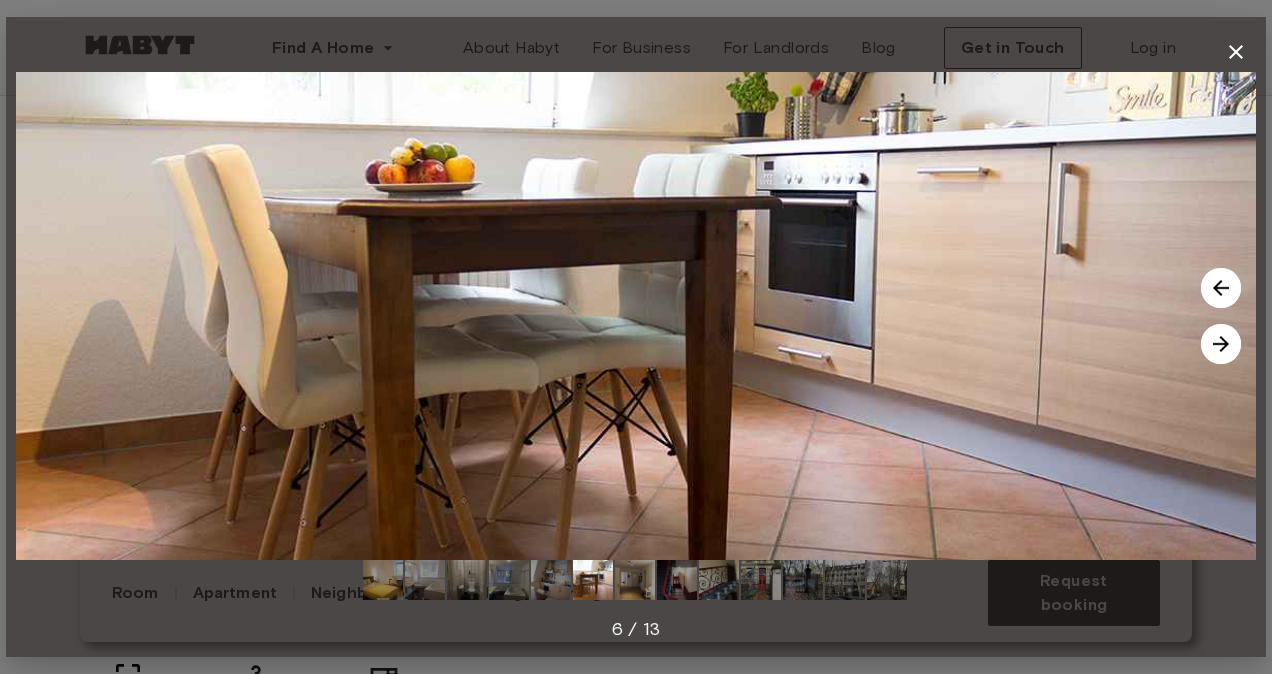 click at bounding box center (1221, 344) 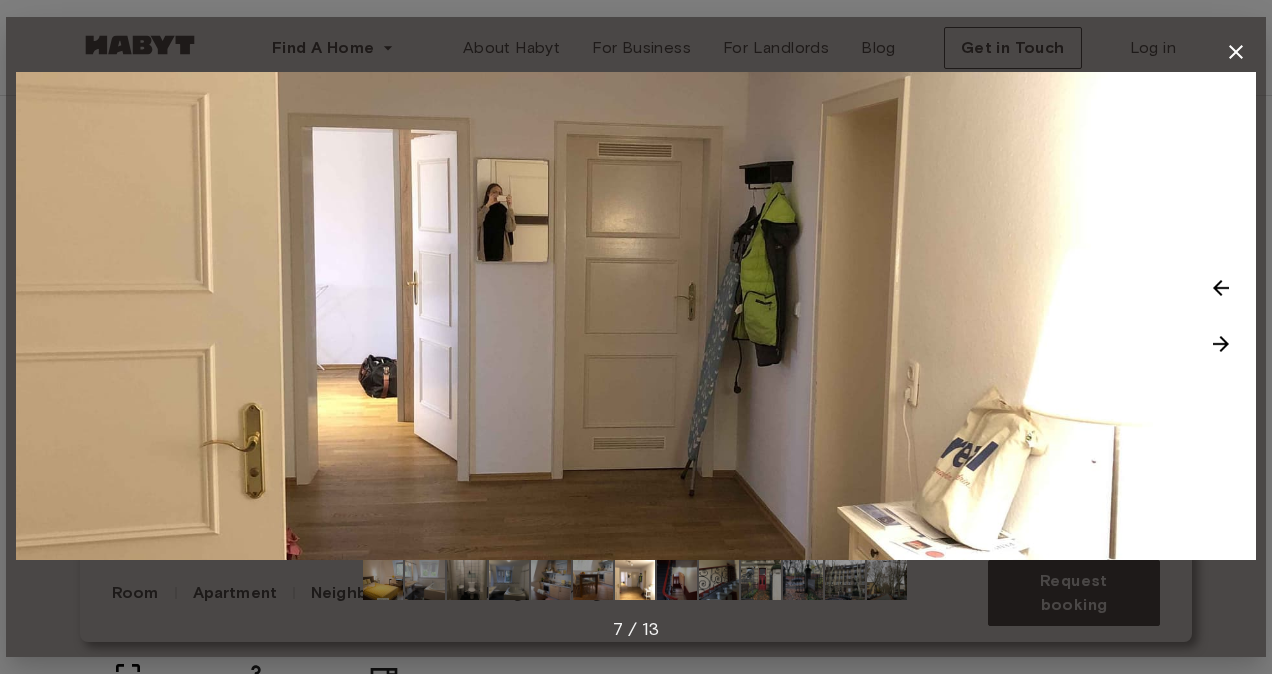 click at bounding box center [1221, 344] 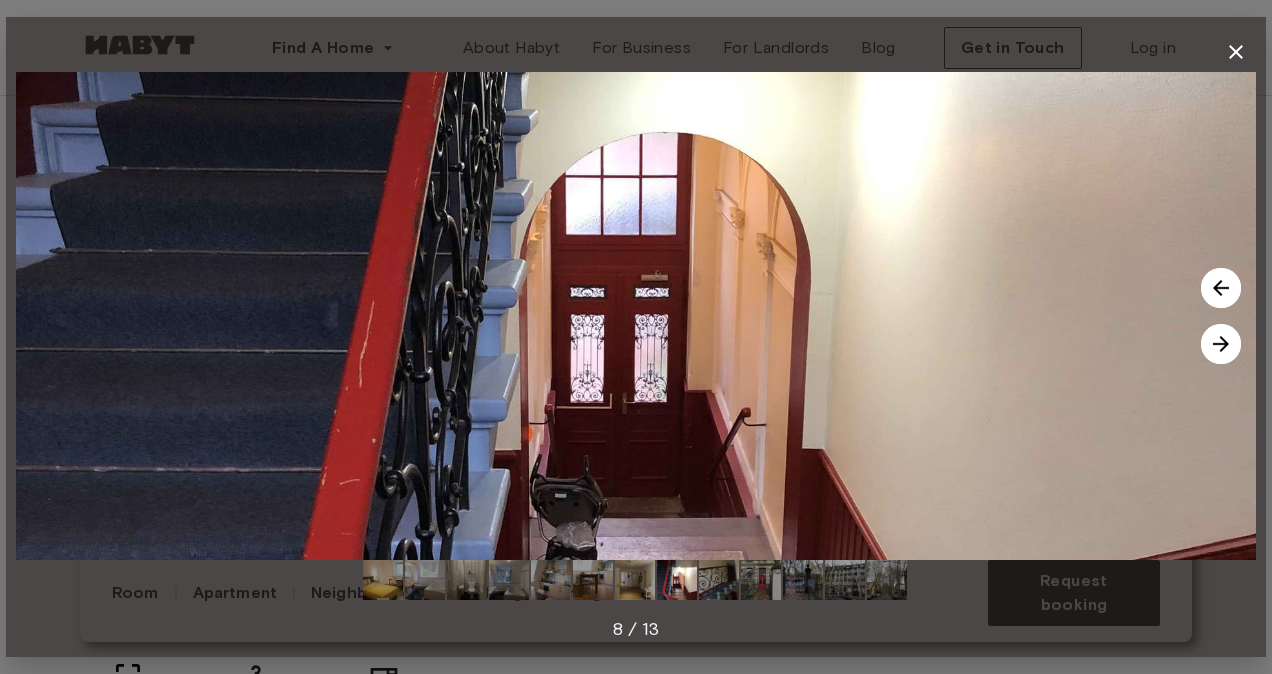 click at bounding box center (1221, 344) 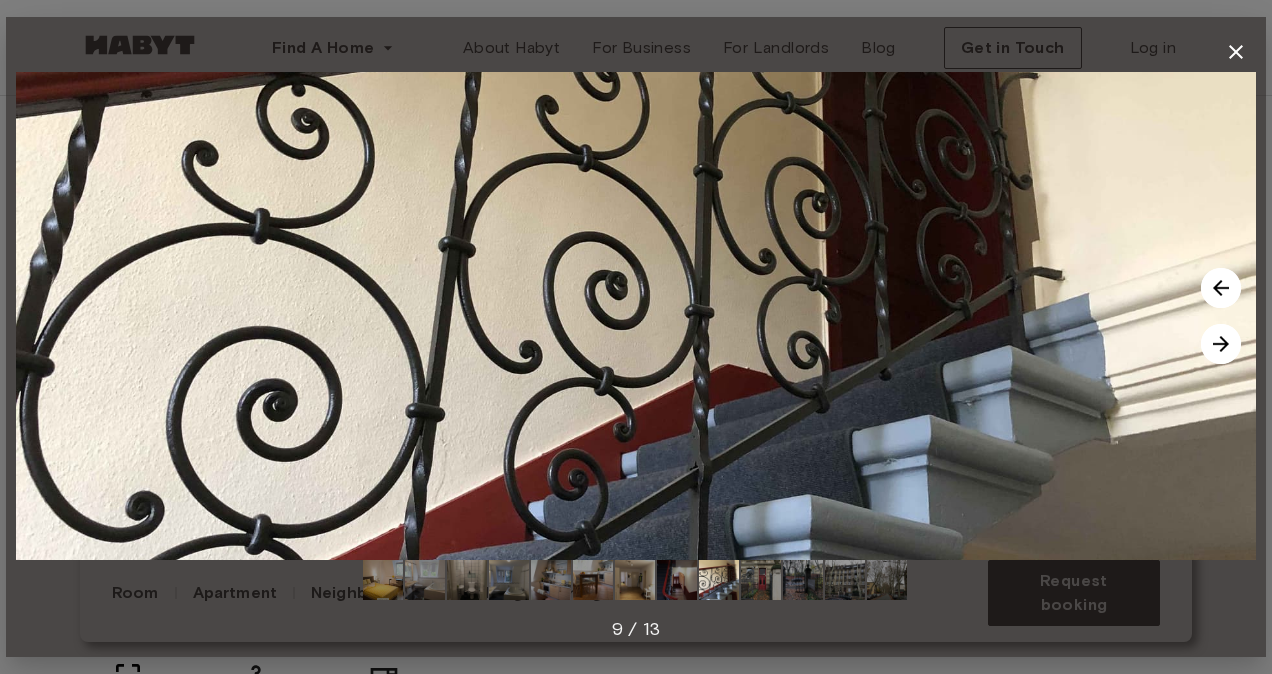 click at bounding box center (1221, 344) 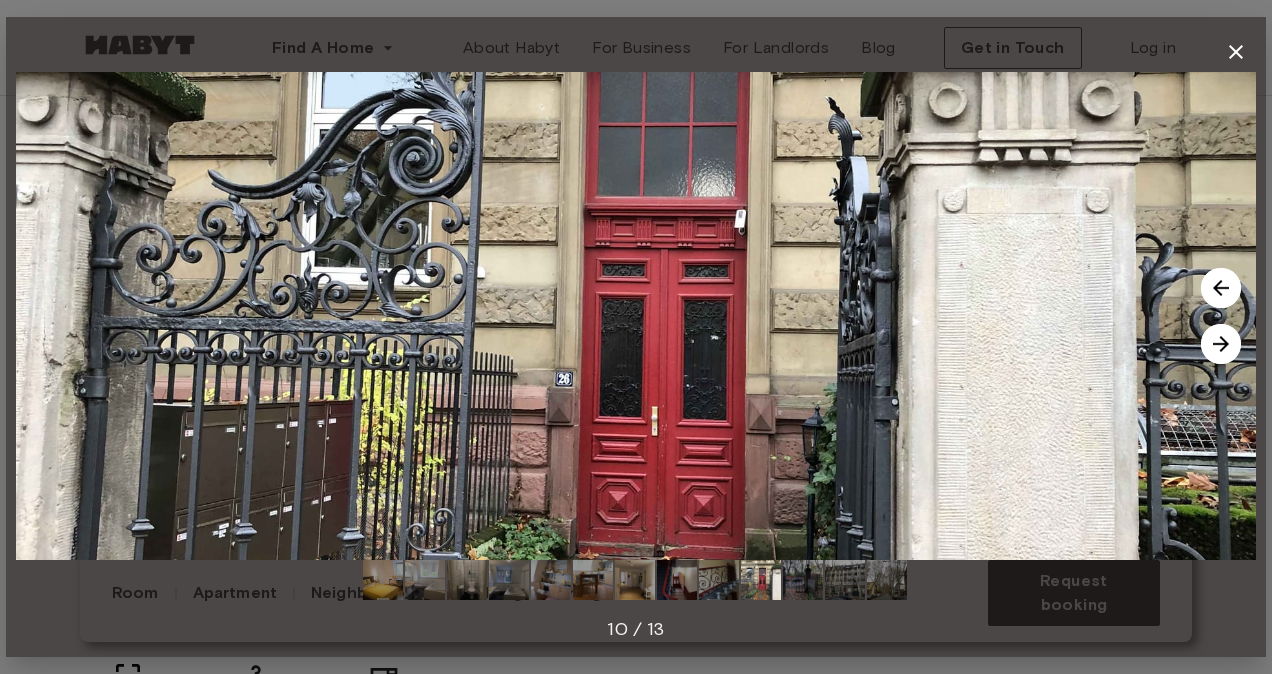 click at bounding box center (1221, 344) 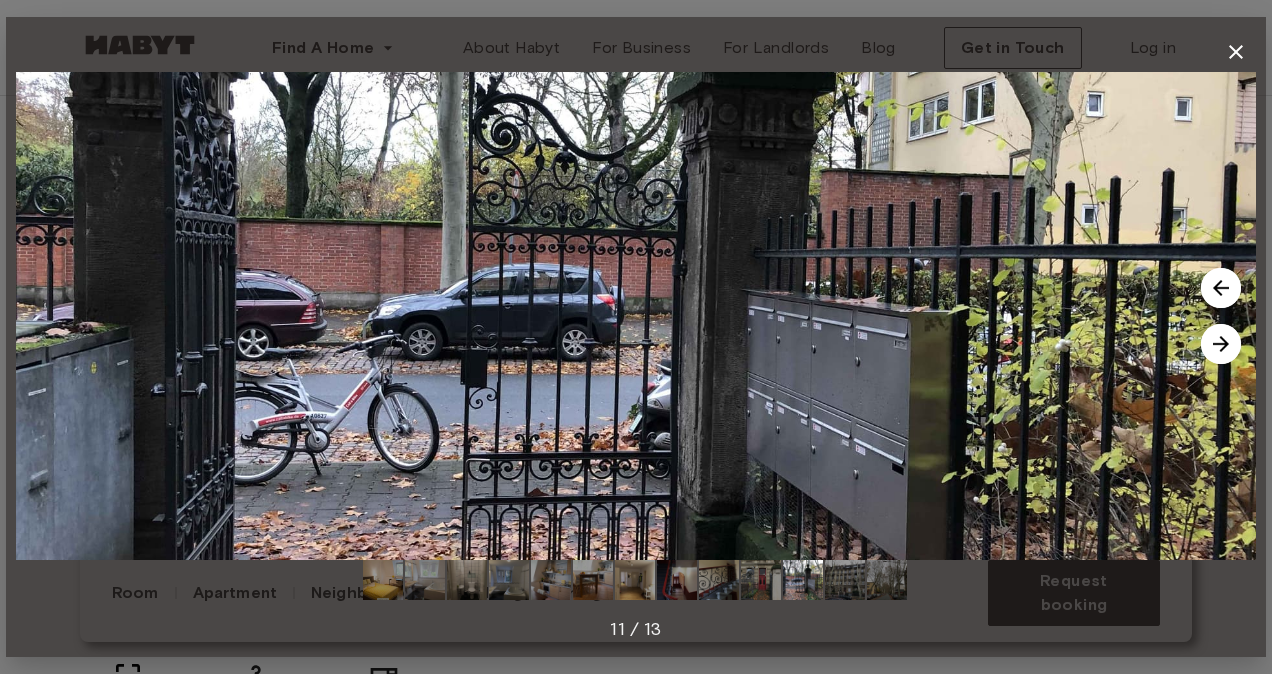 click at bounding box center (1221, 344) 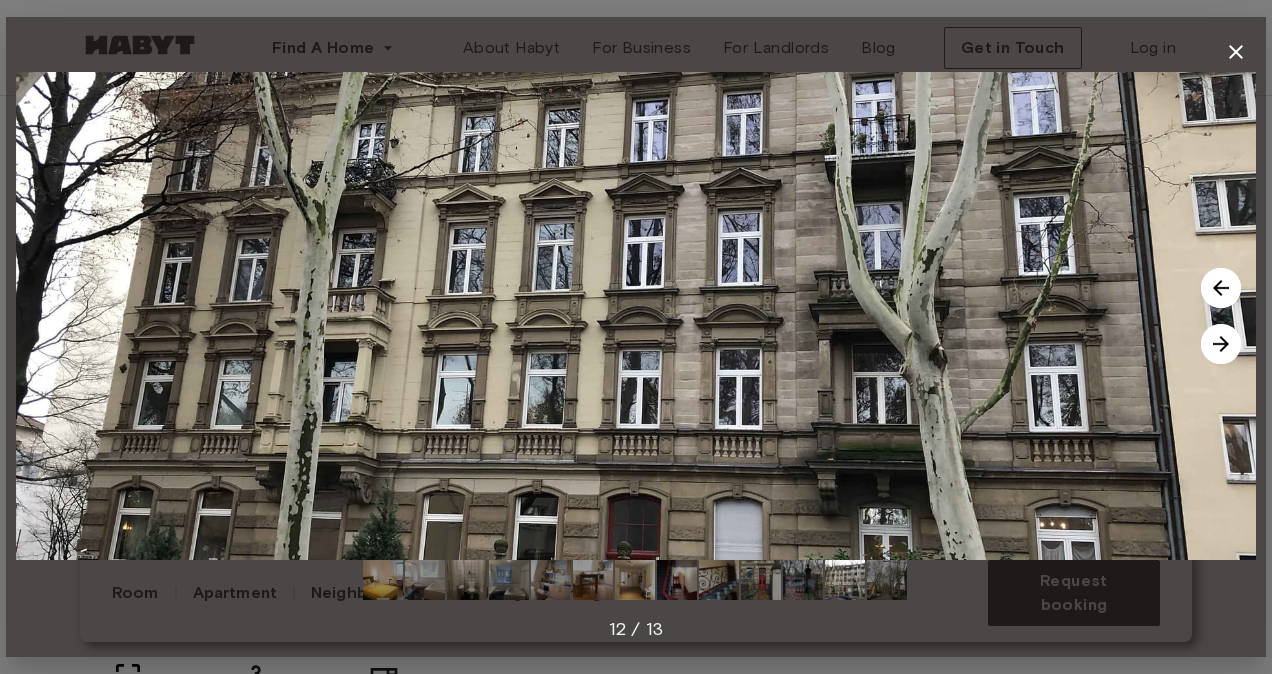 click at bounding box center (1221, 344) 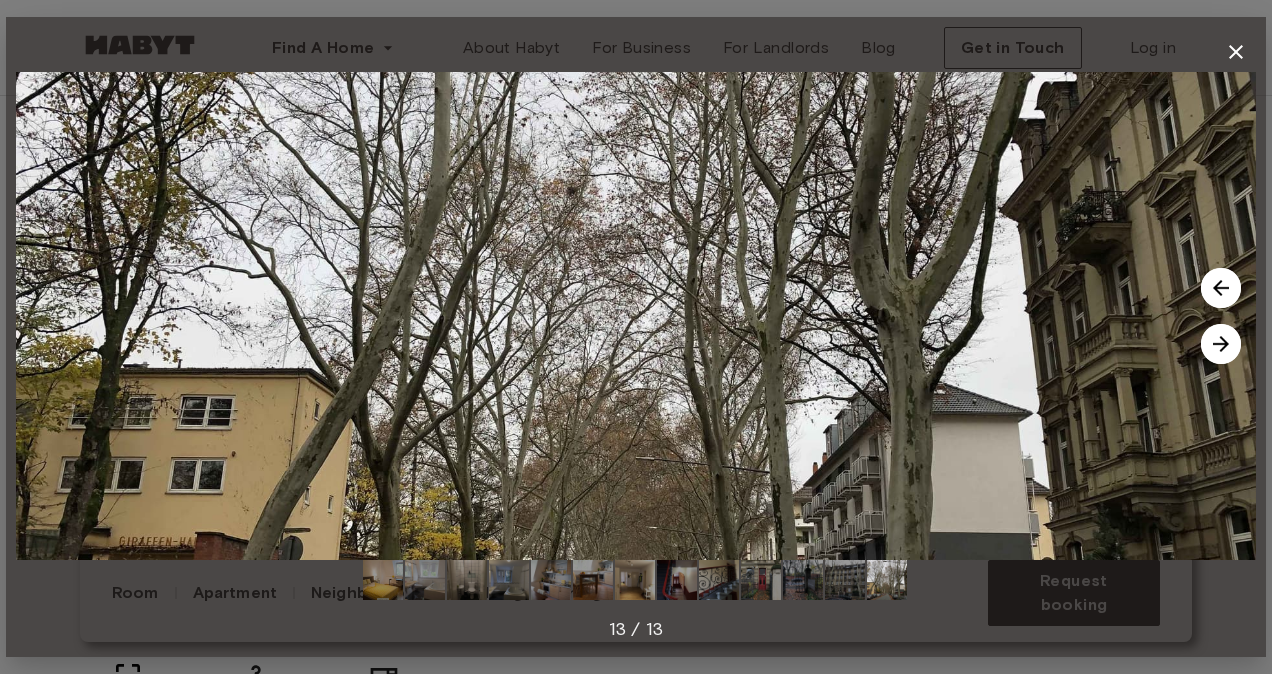 click at bounding box center (1221, 344) 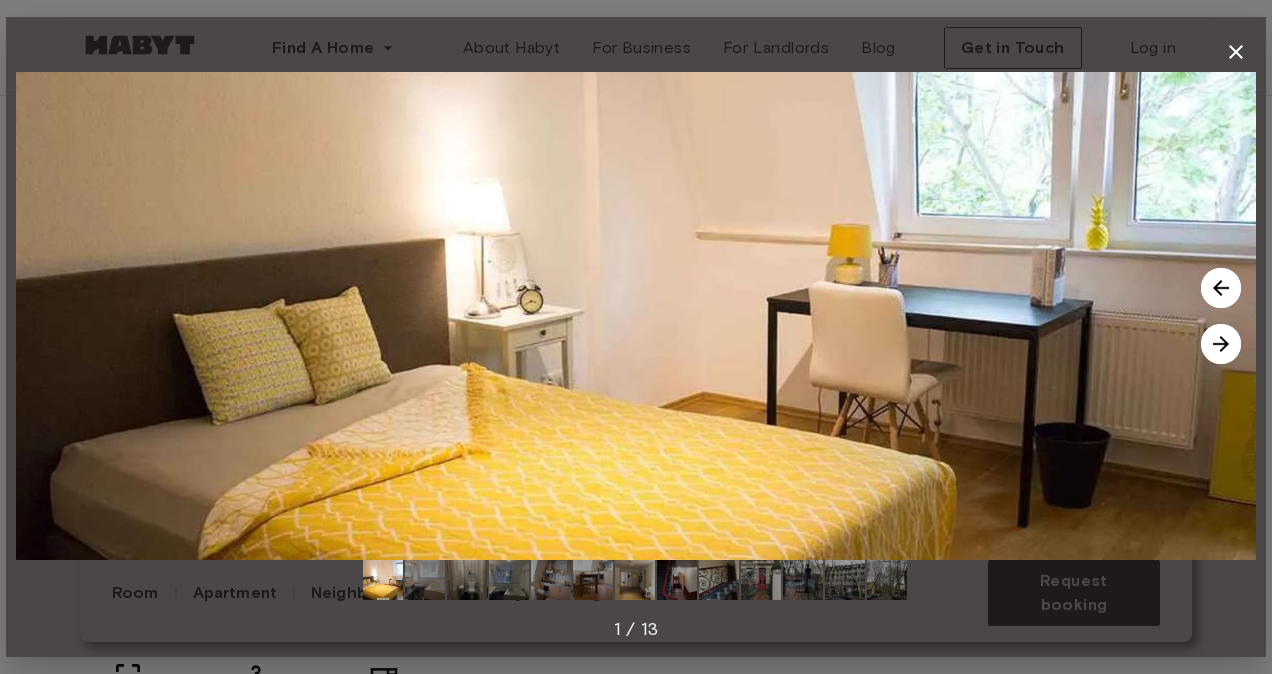 click at bounding box center [1221, 344] 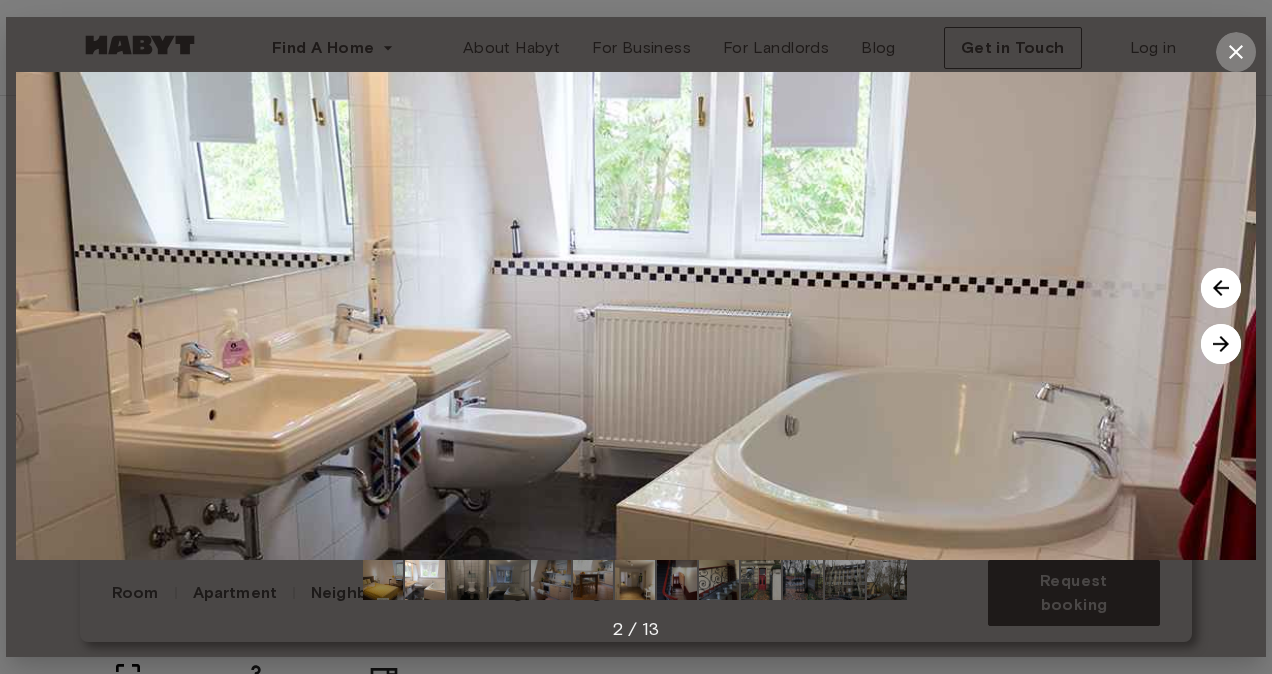 click 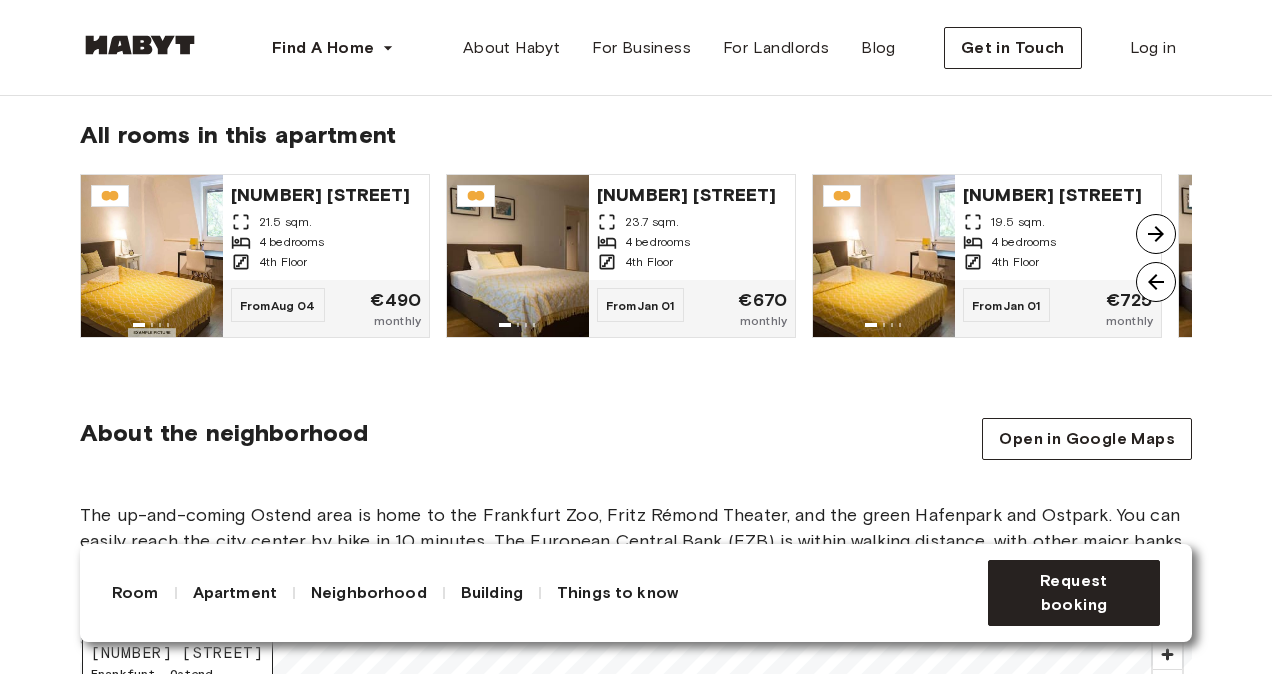 scroll, scrollTop: 1508, scrollLeft: 0, axis: vertical 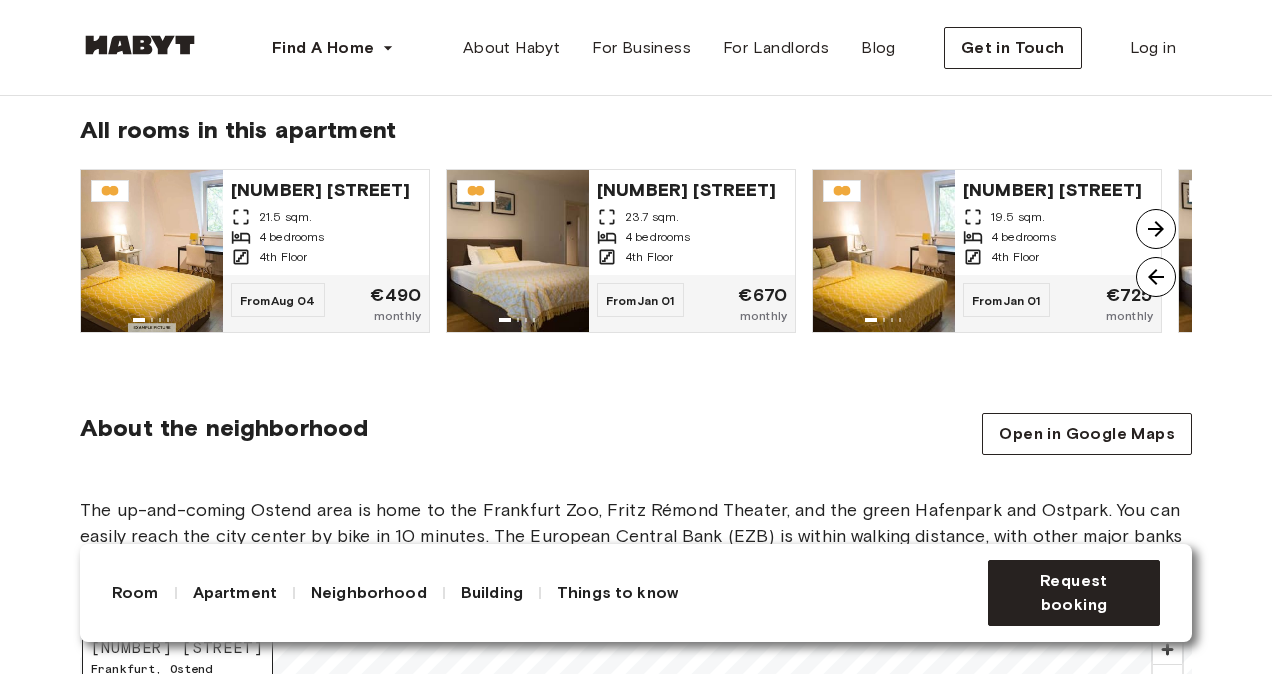click at bounding box center (1156, 229) 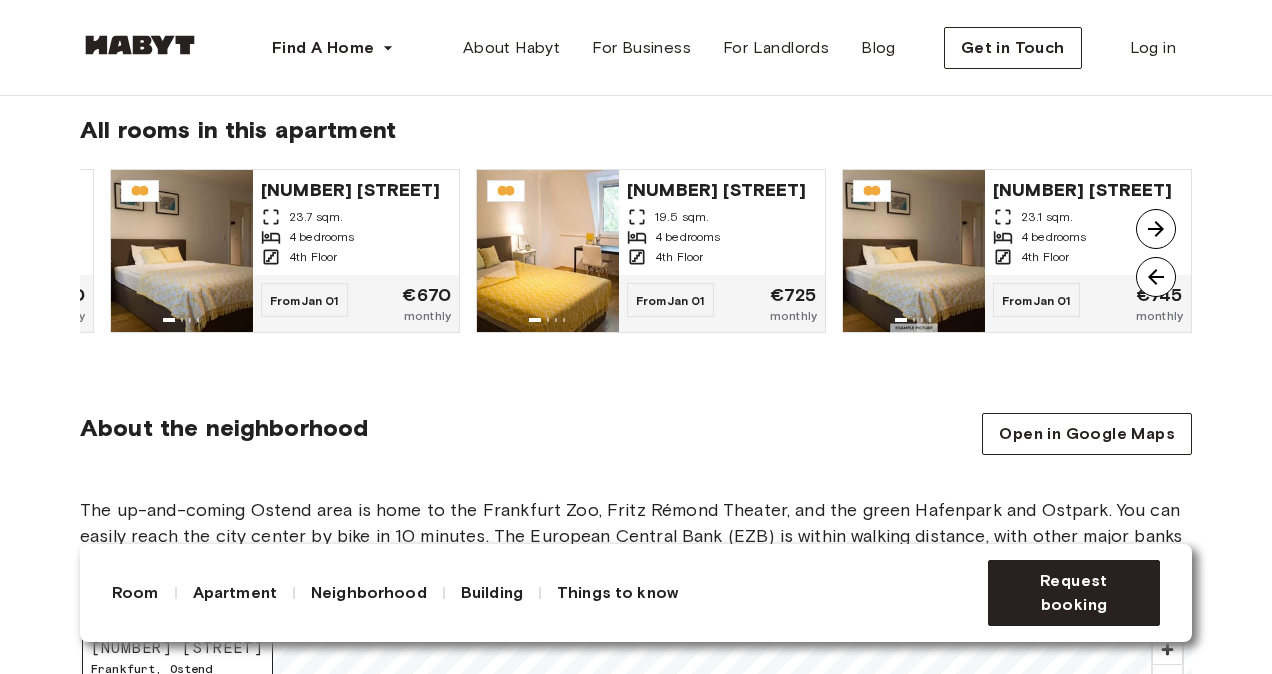 click at bounding box center [1156, 277] 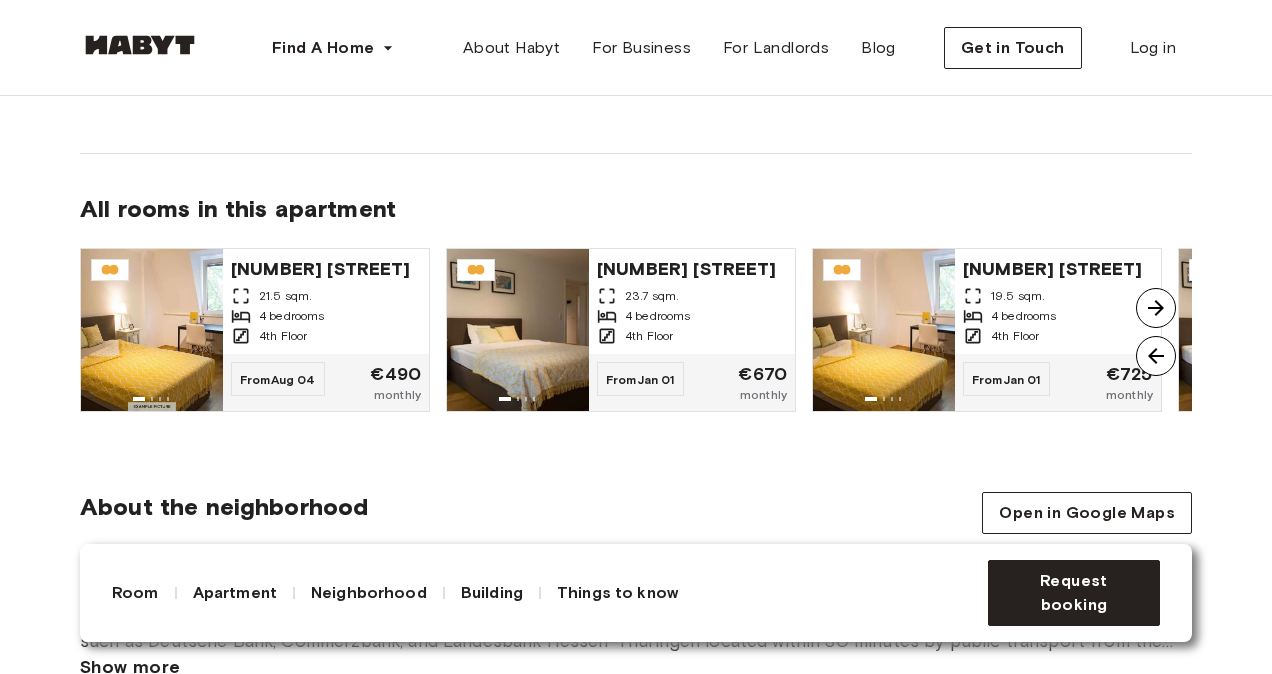 scroll, scrollTop: 1431, scrollLeft: 0, axis: vertical 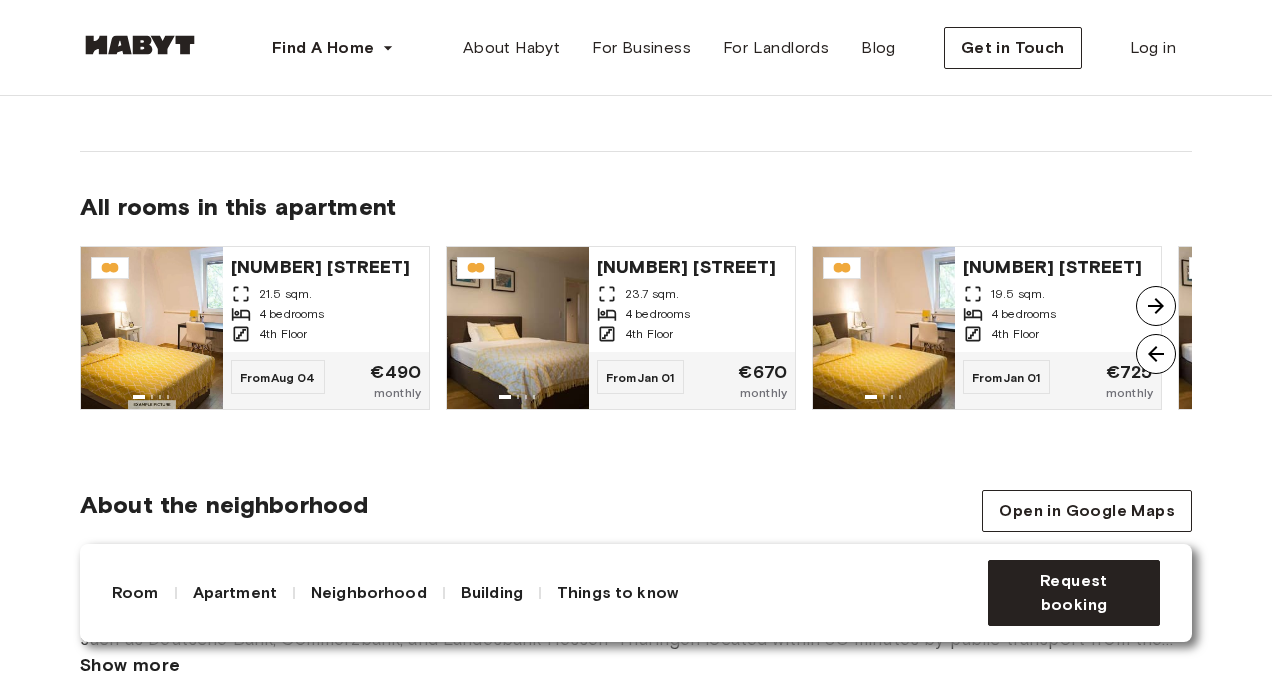 click at bounding box center [1156, 306] 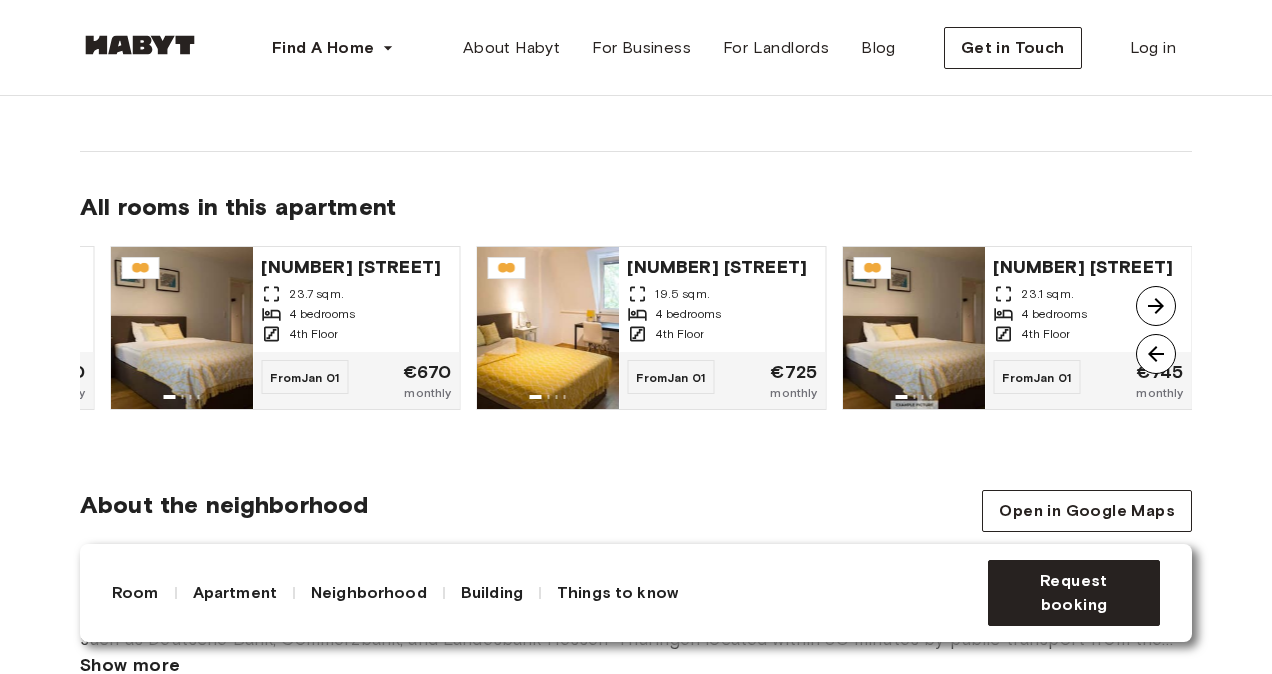 click at bounding box center [1156, 306] 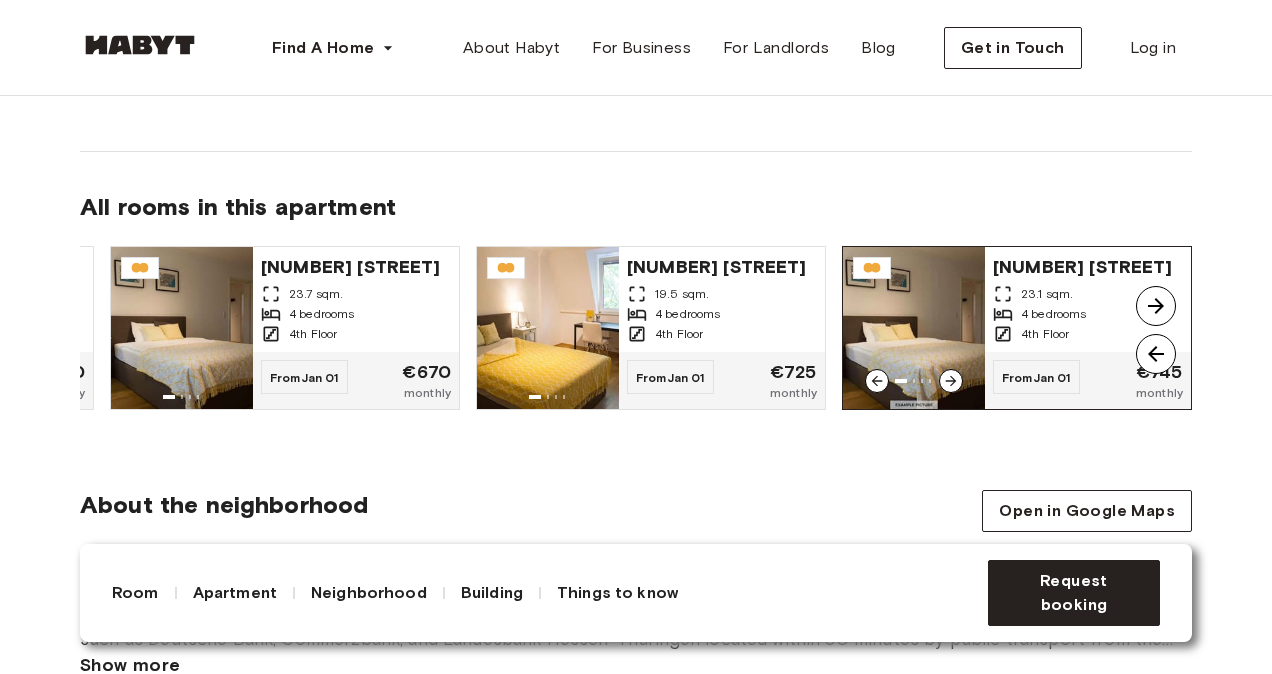 click 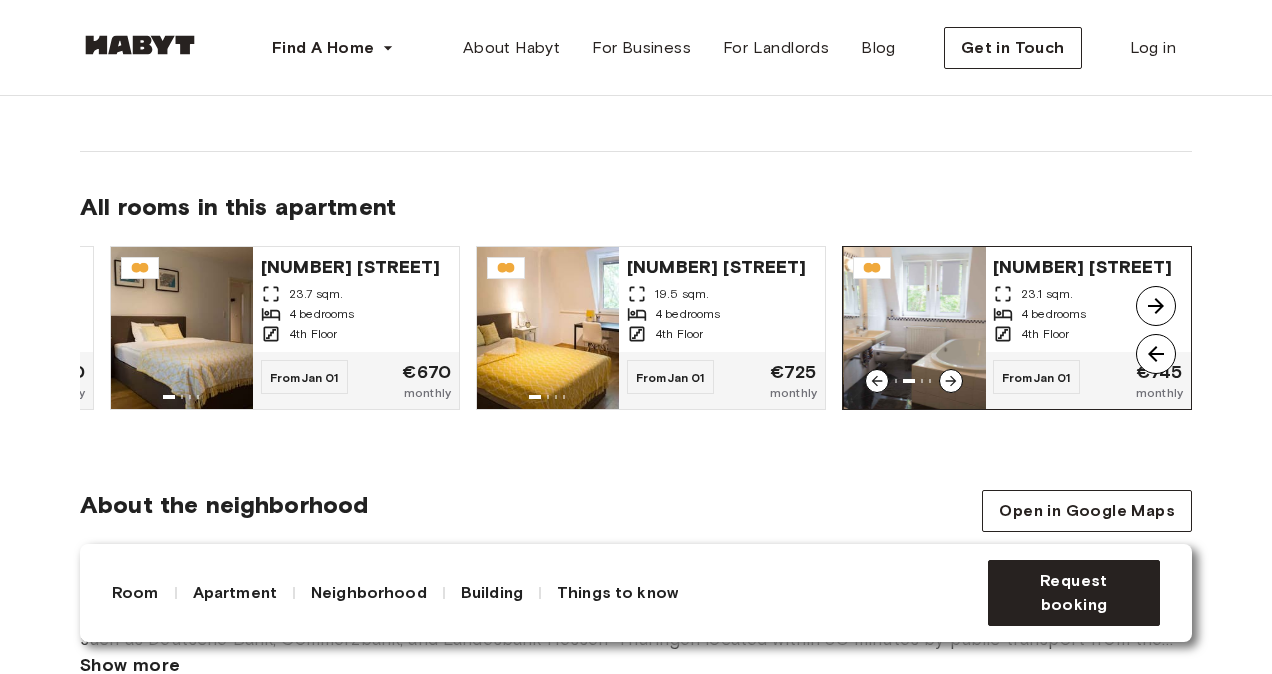 click 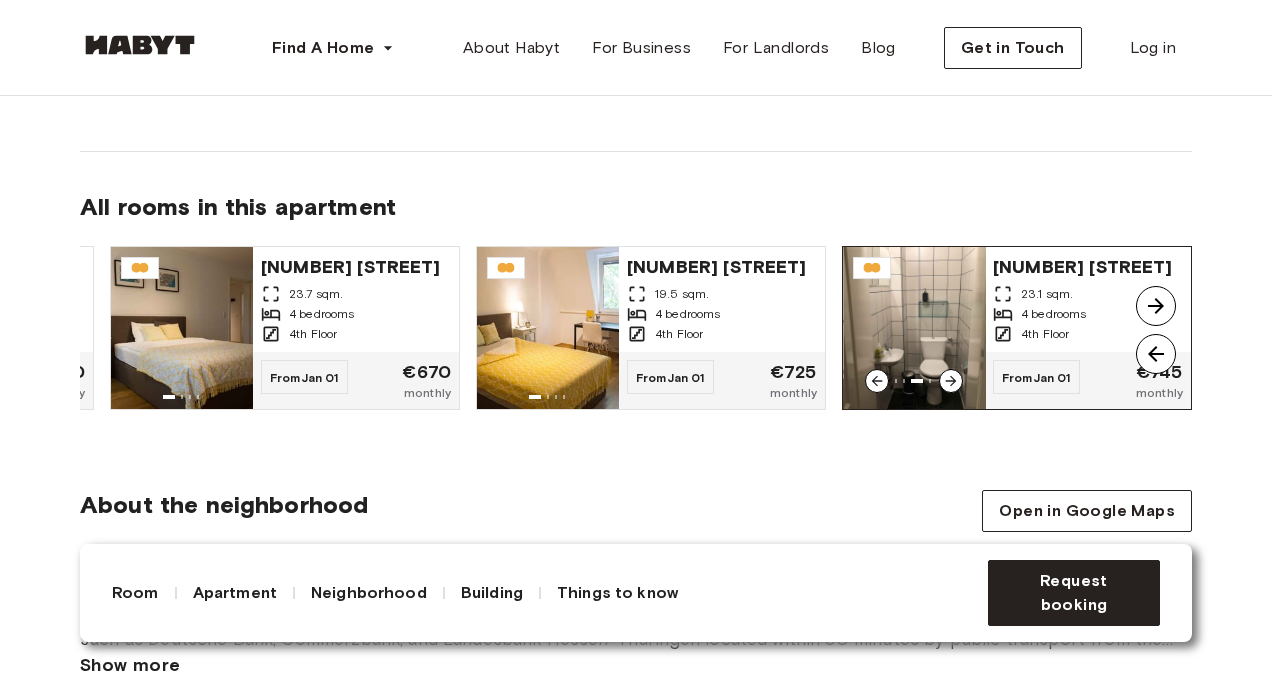 click 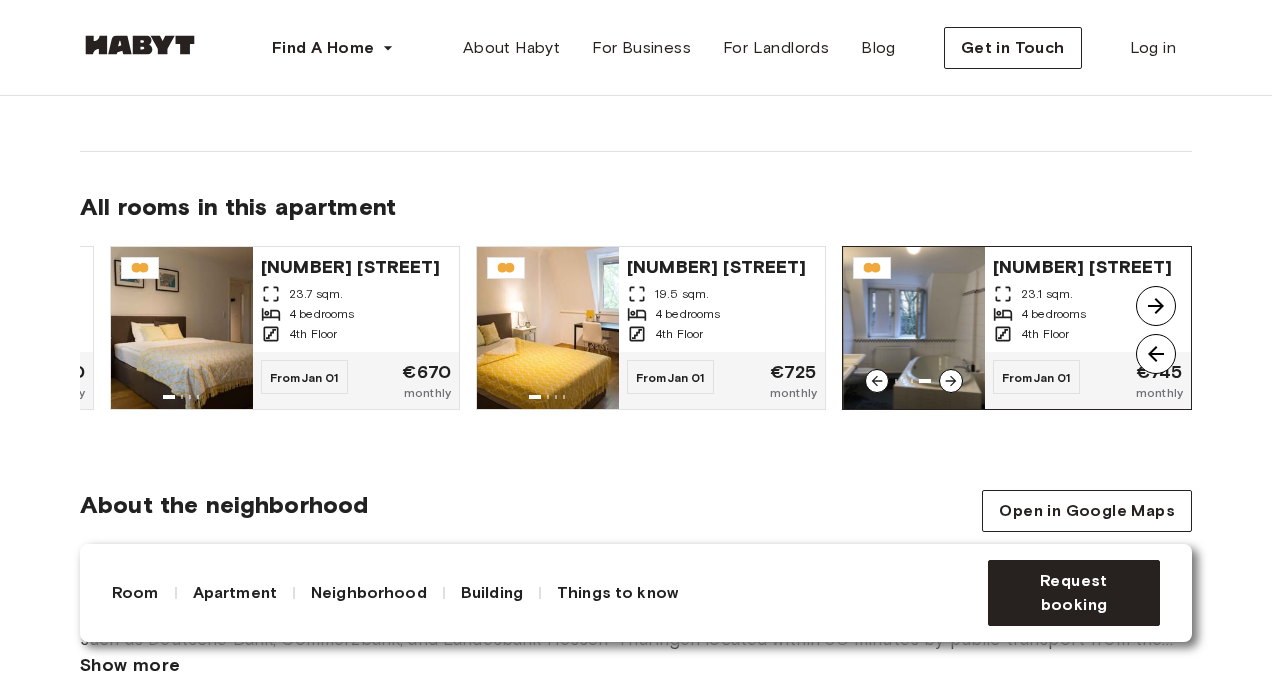 click 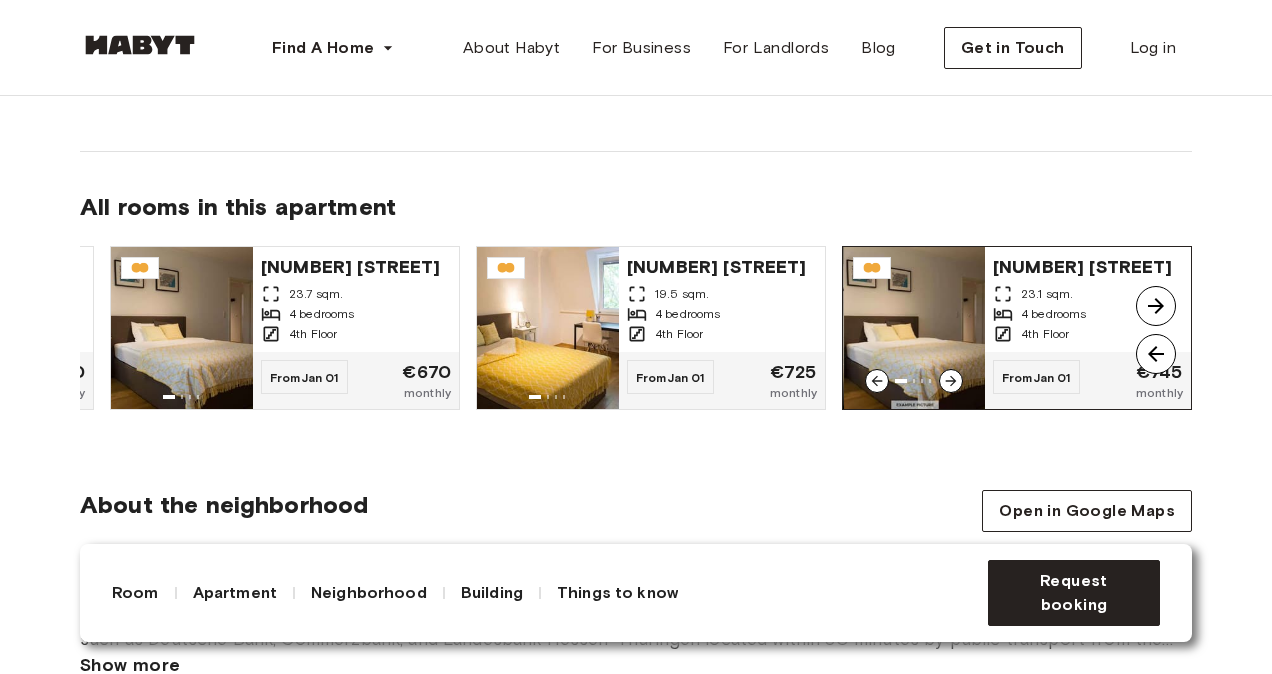 click 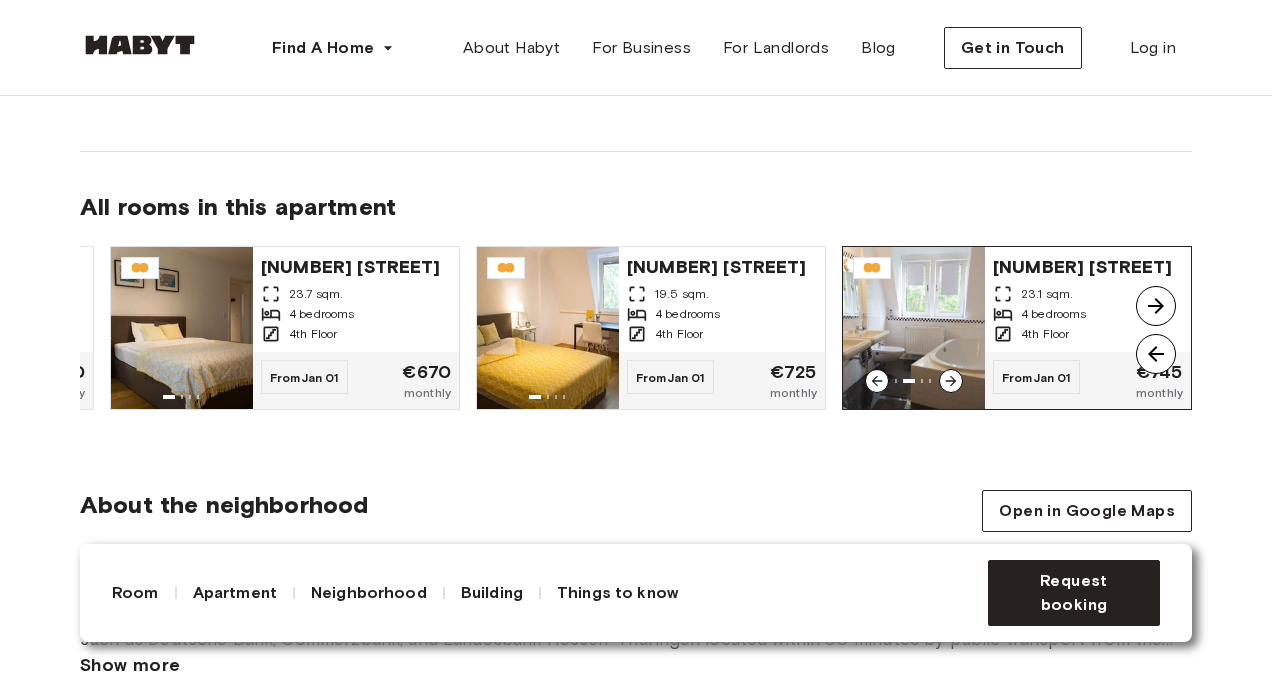 click 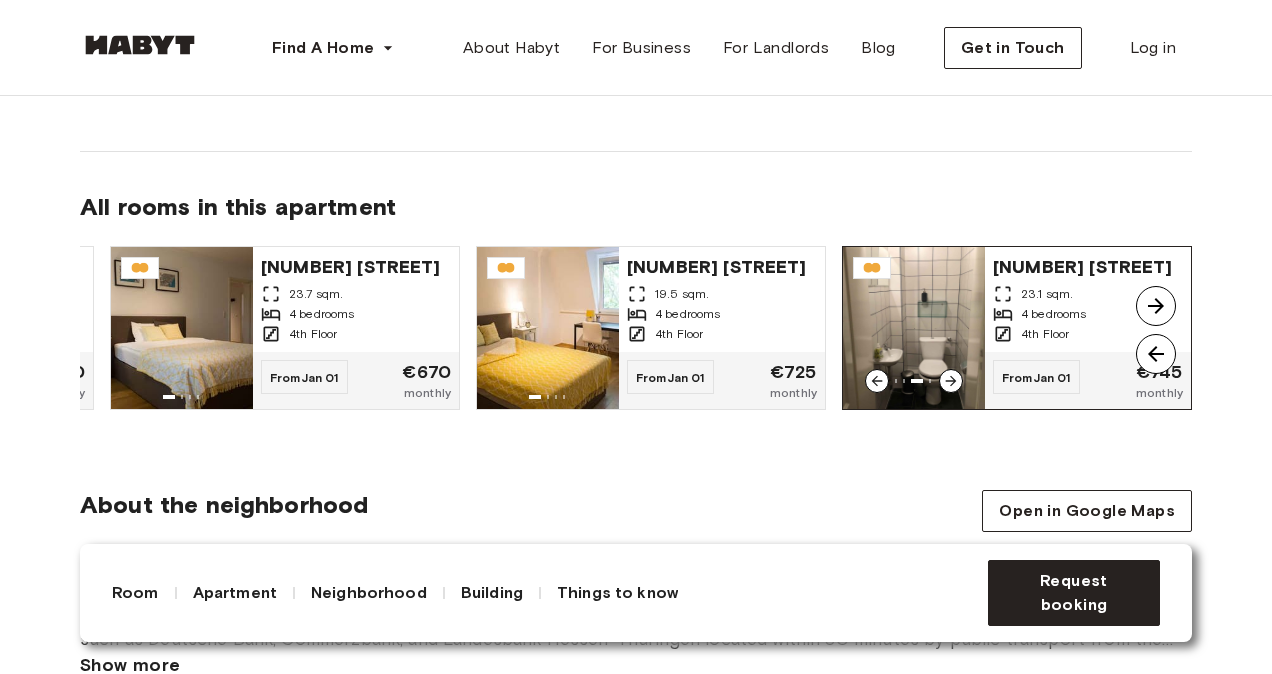 click 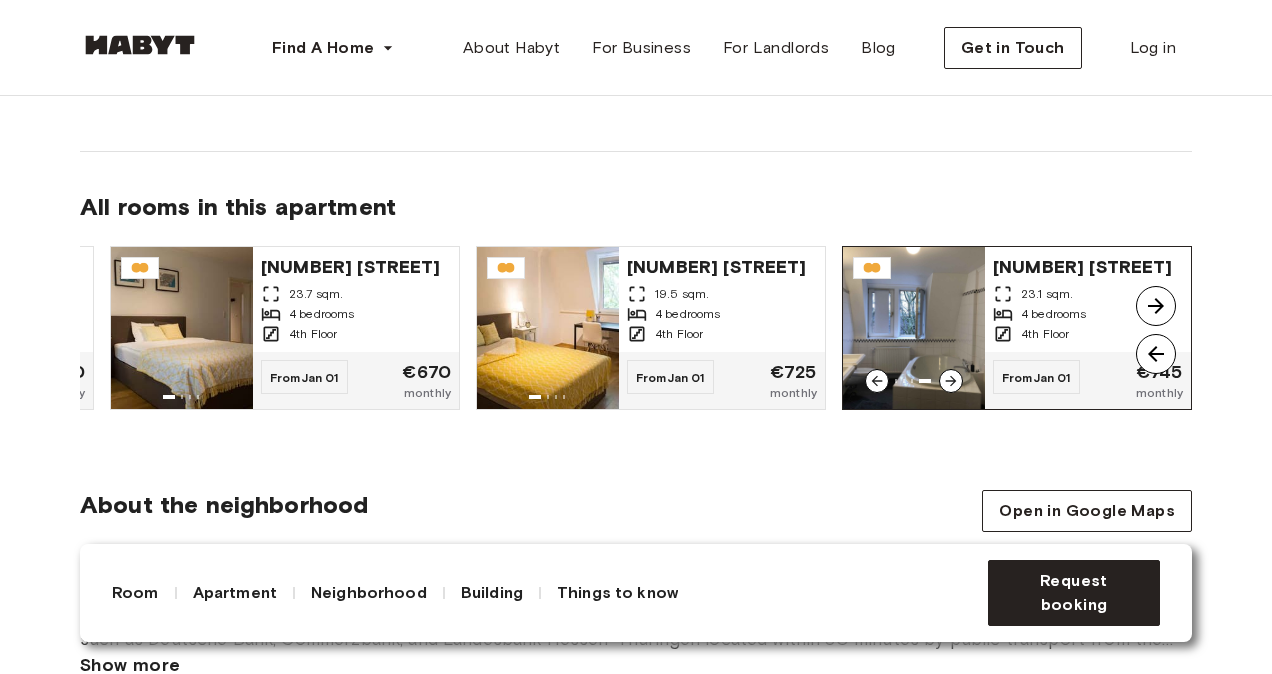 click 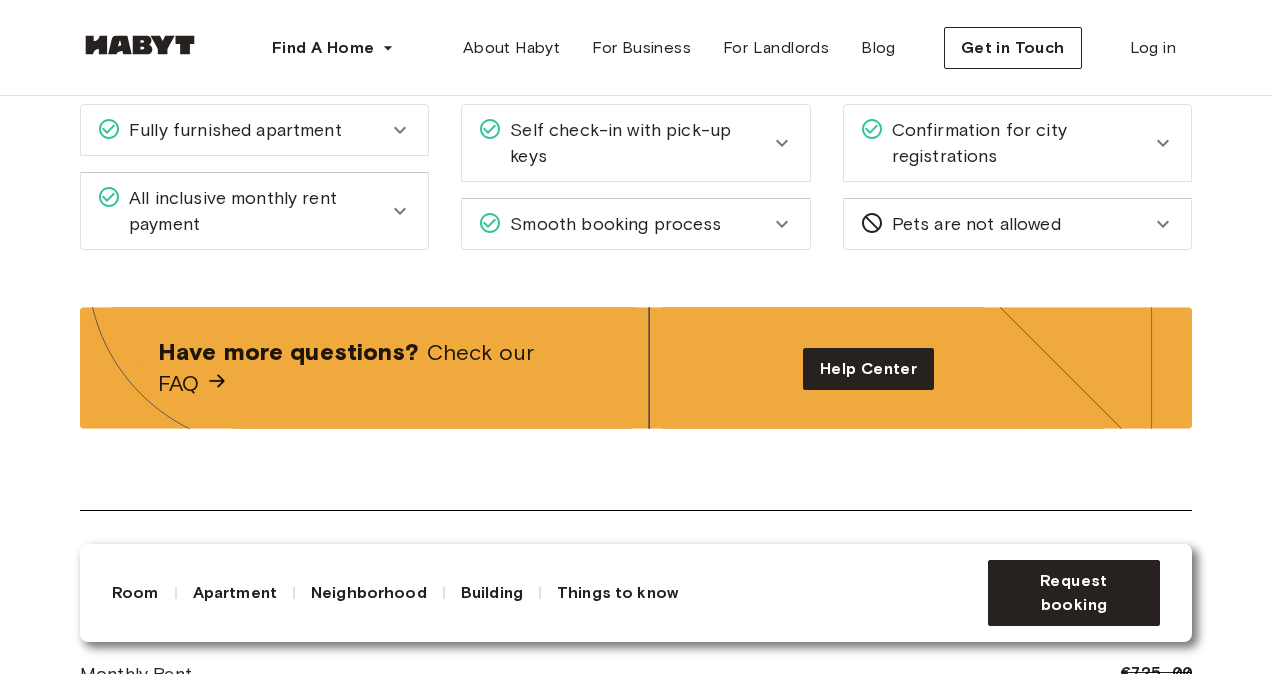 scroll, scrollTop: 2559, scrollLeft: 0, axis: vertical 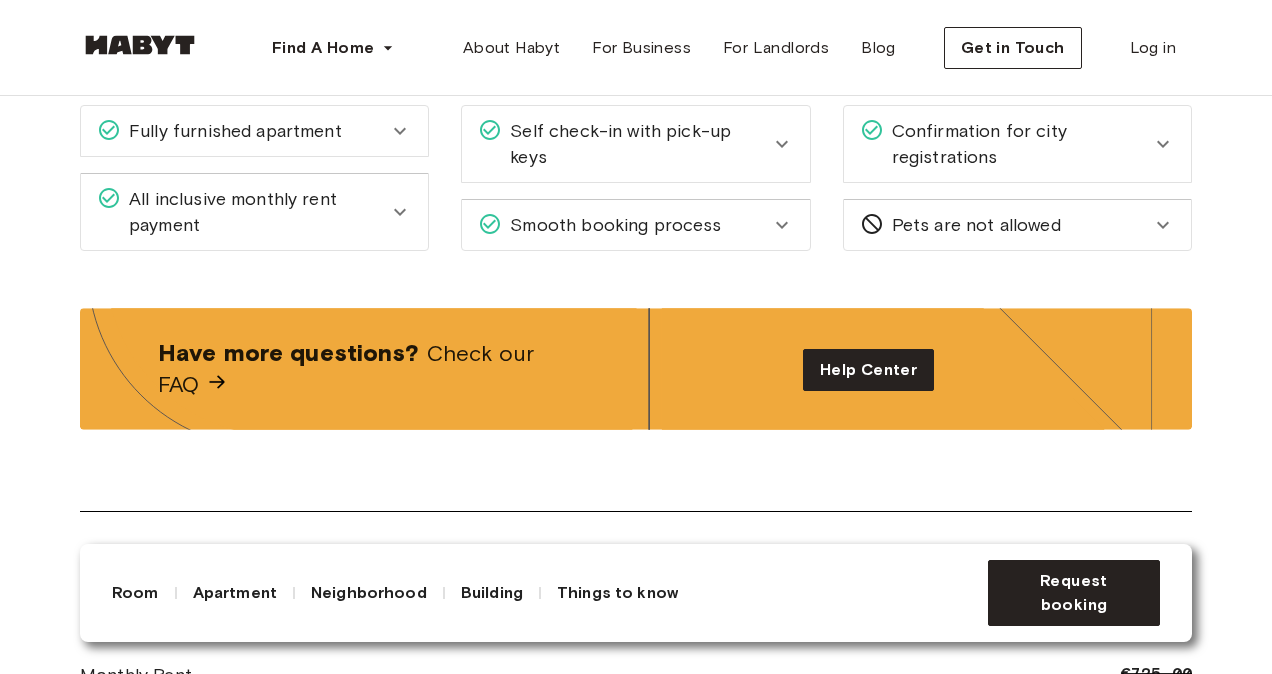 click 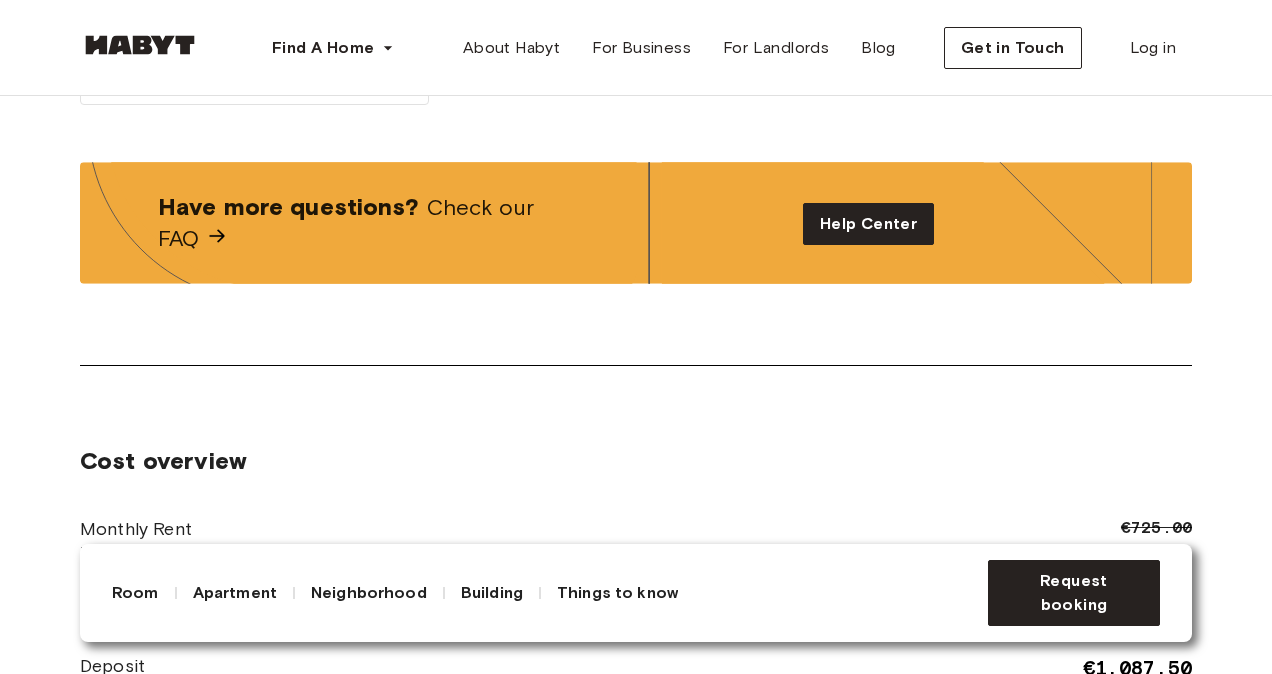 scroll, scrollTop: 3104, scrollLeft: 0, axis: vertical 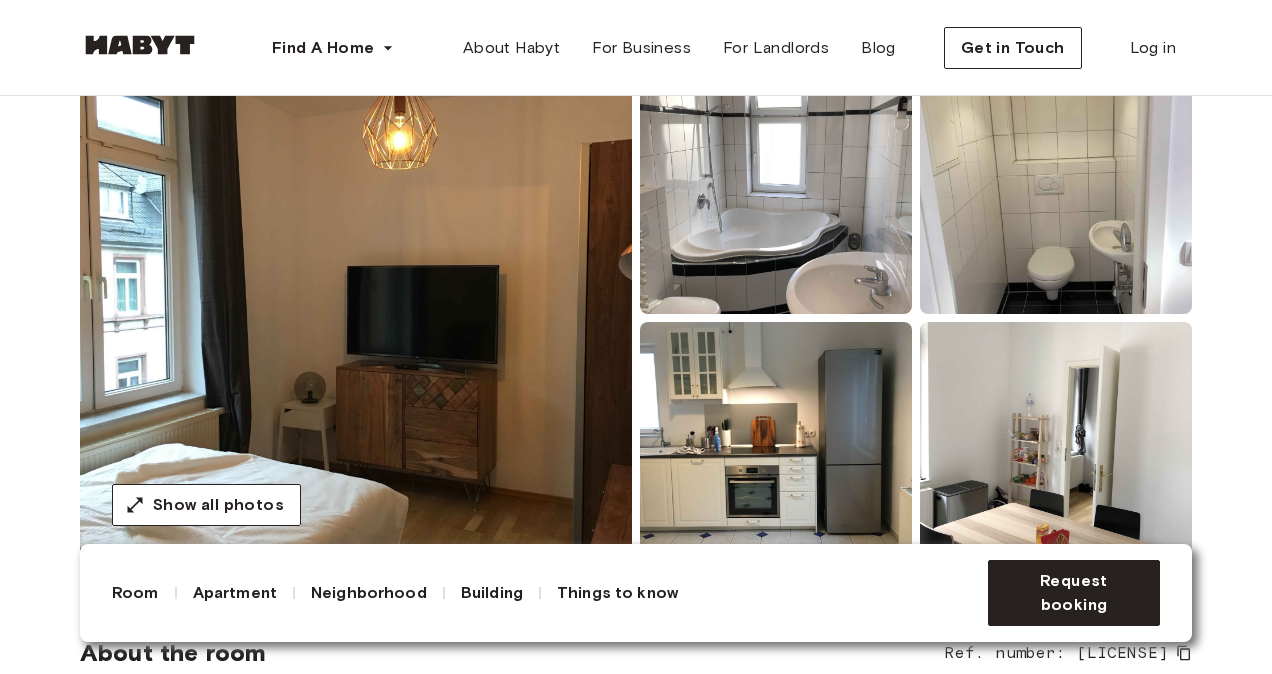 click at bounding box center [1056, 440] 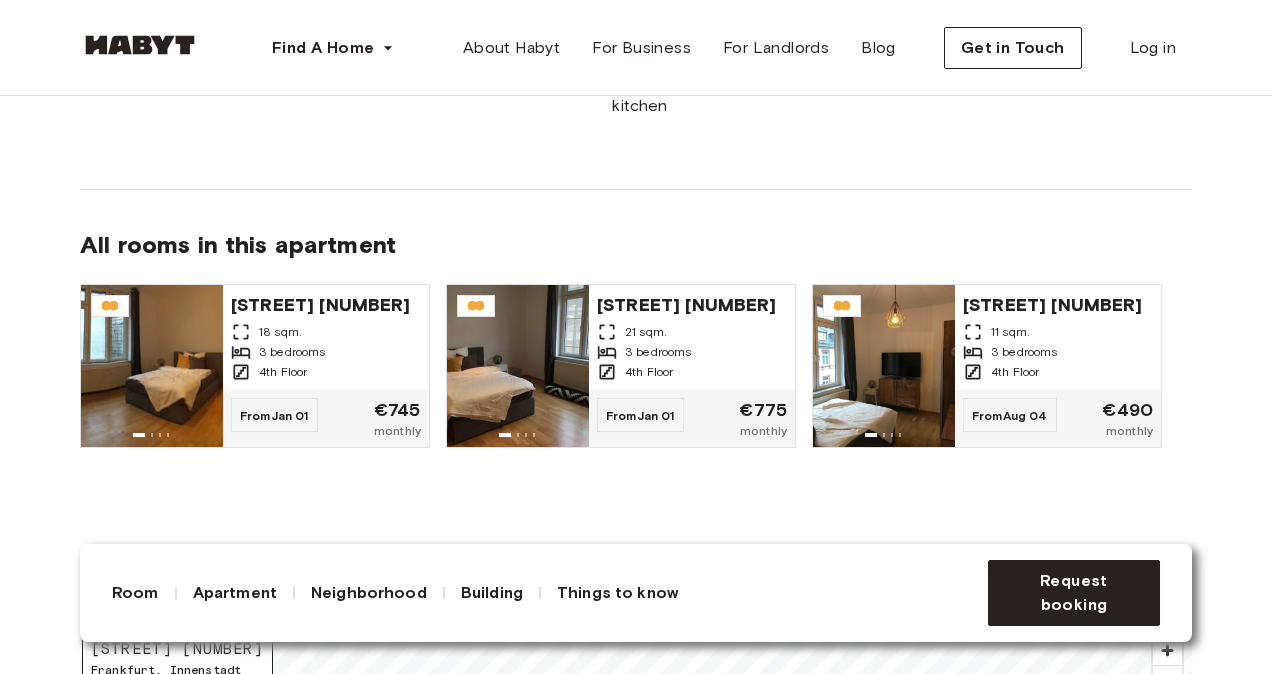 scroll, scrollTop: 1418, scrollLeft: 0, axis: vertical 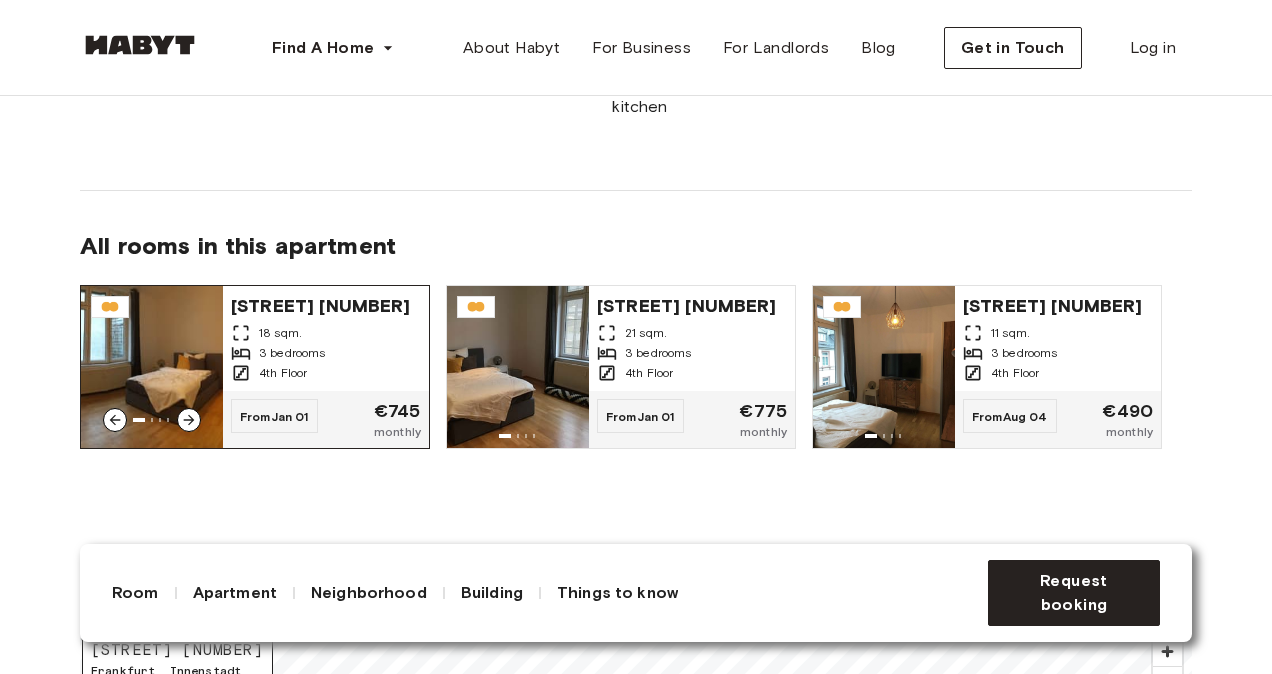click 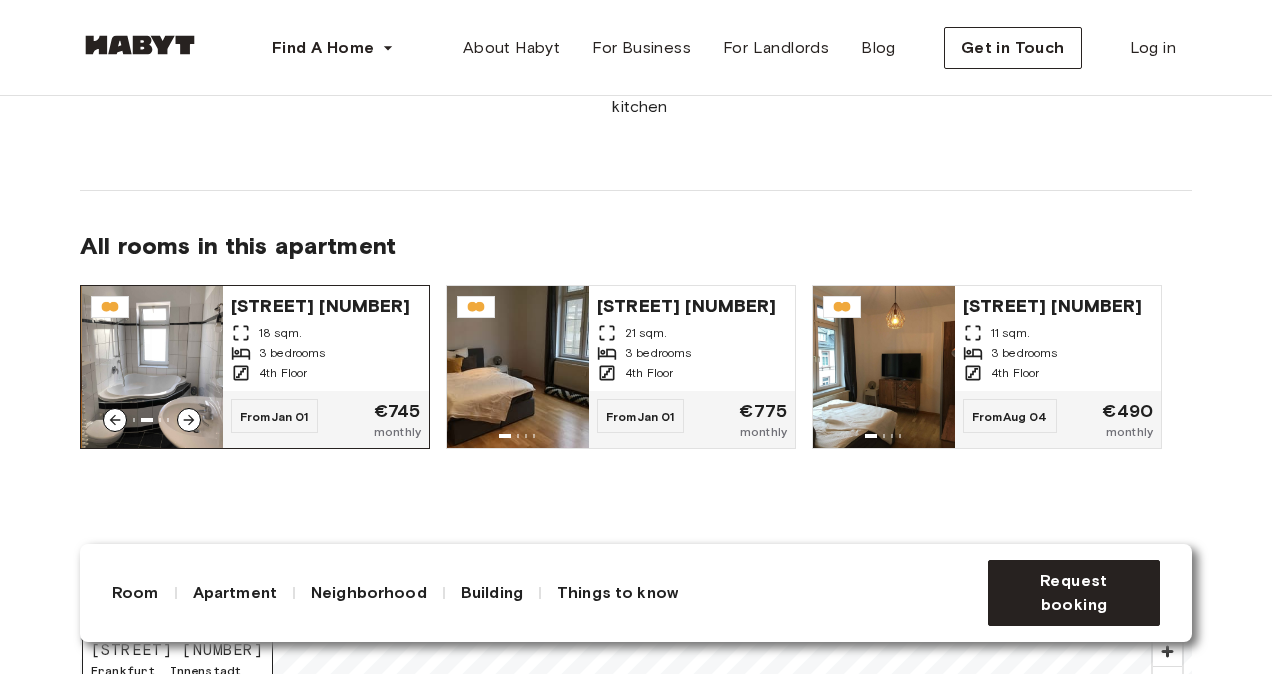 click 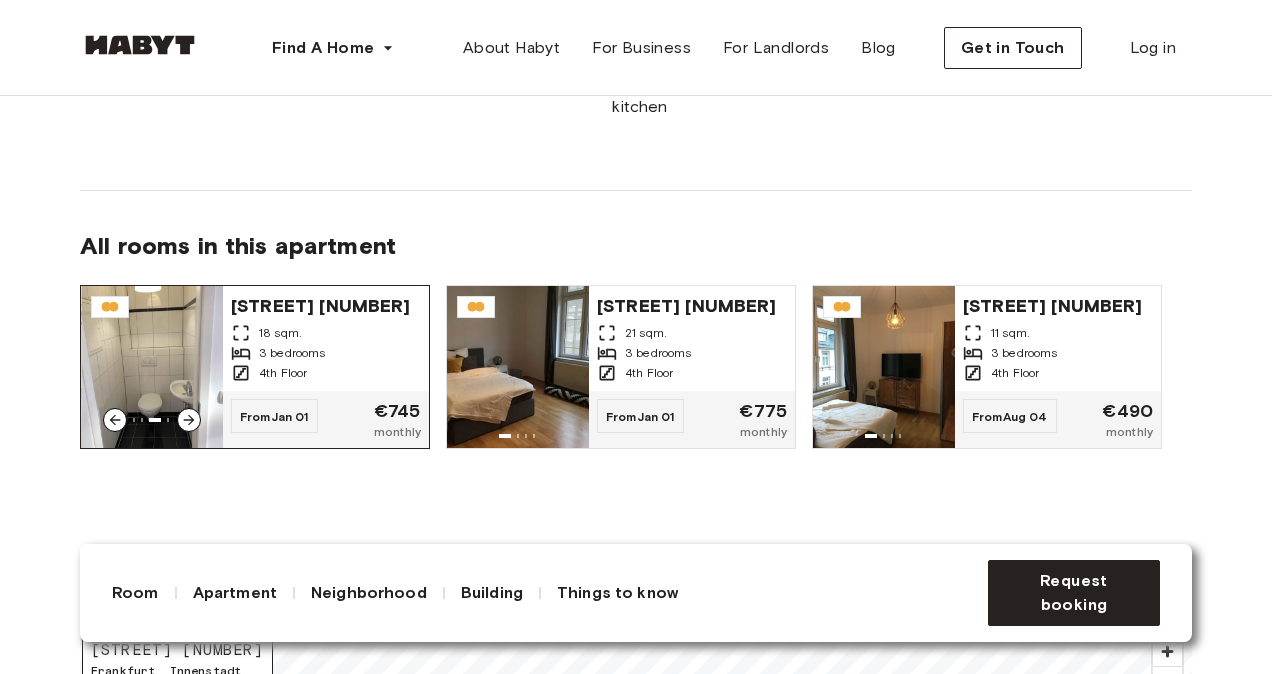 click 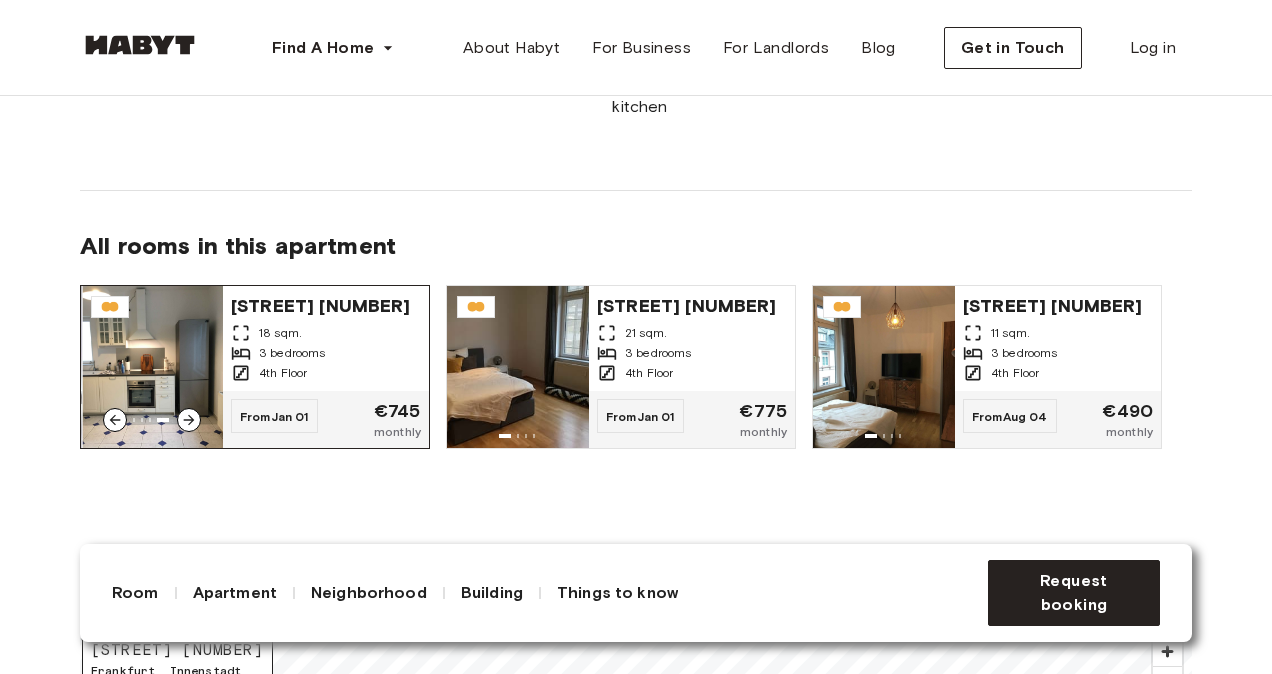 click 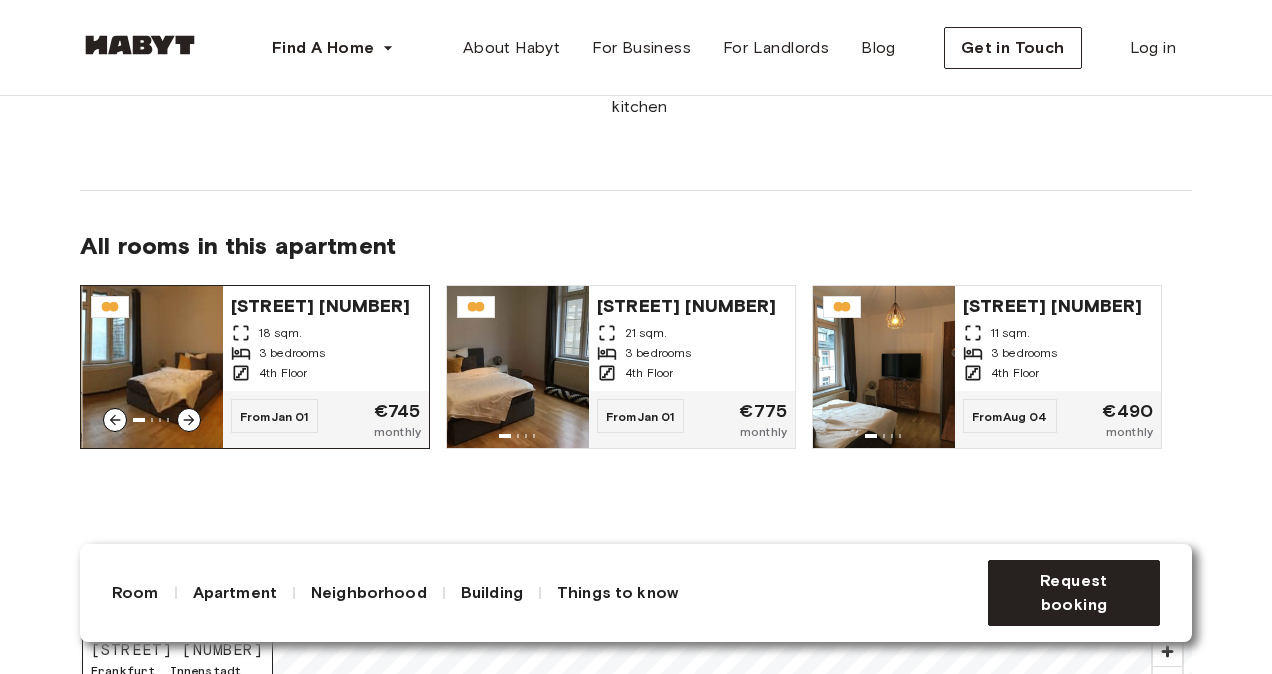 click 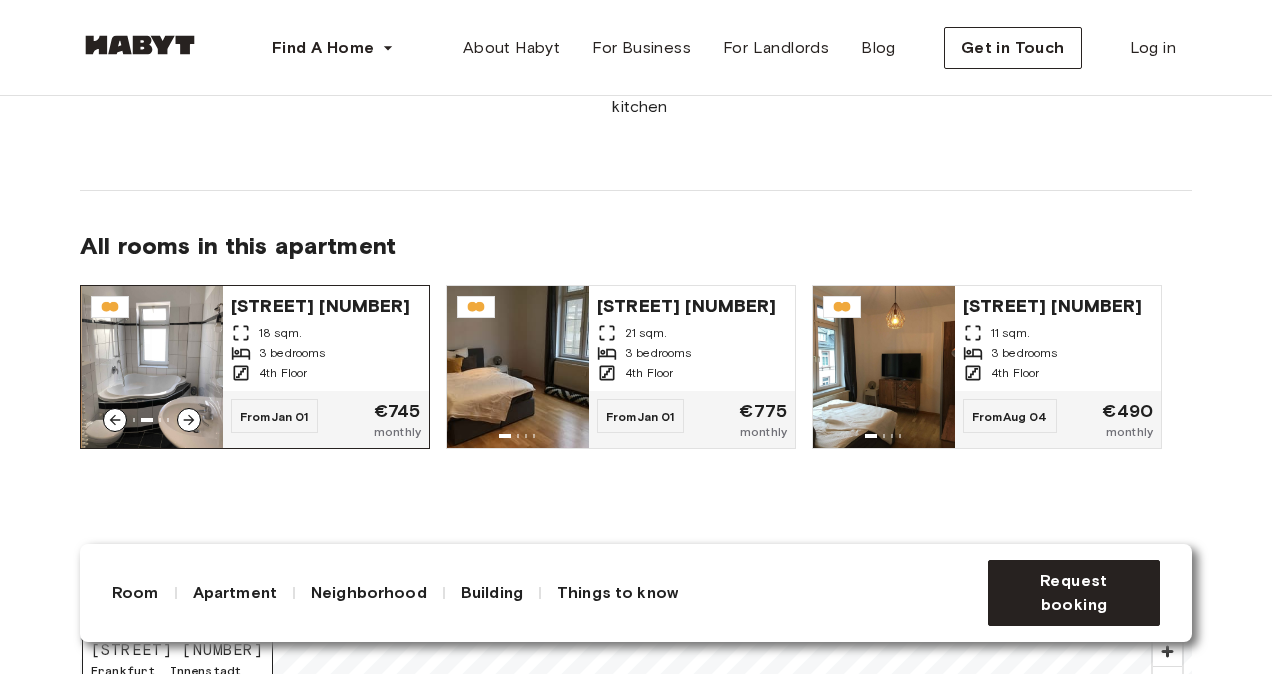click 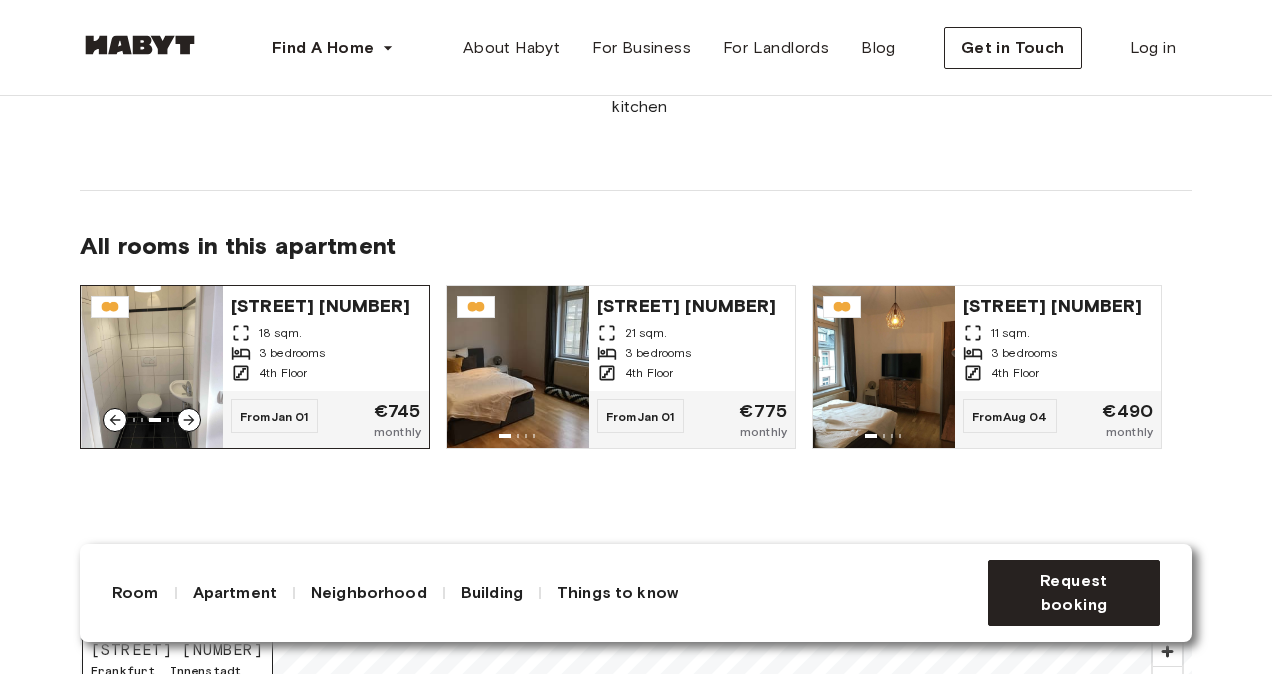 click 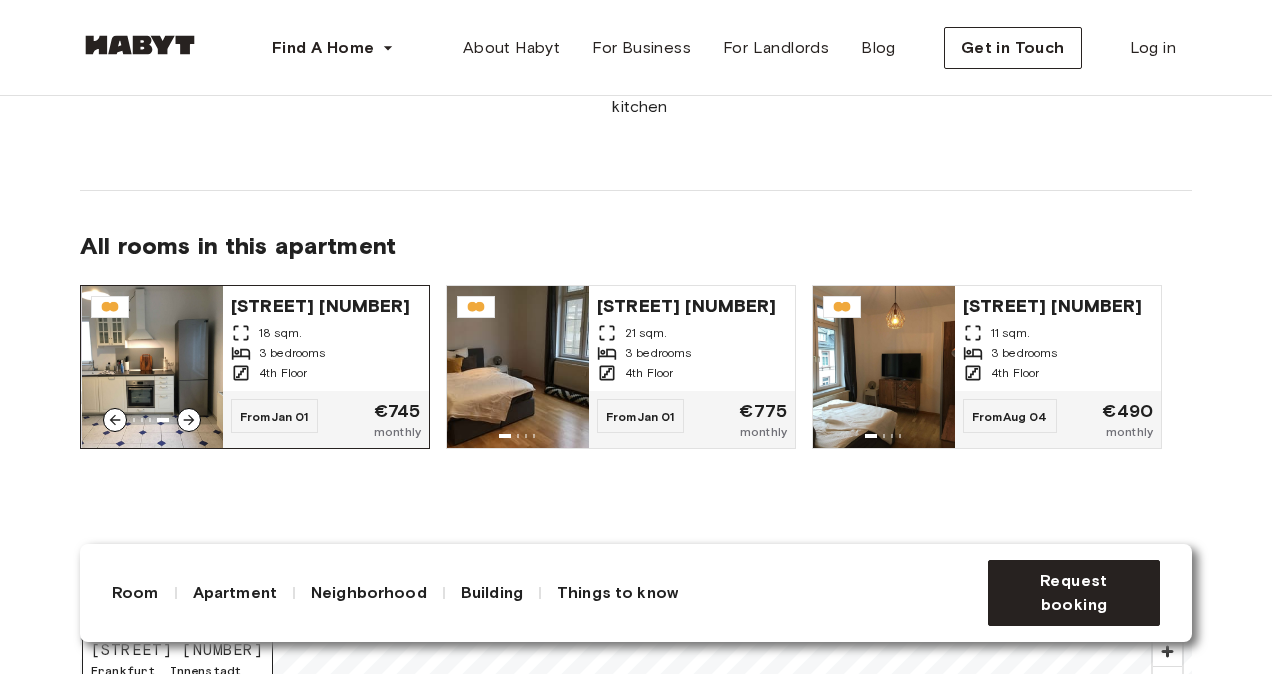 click 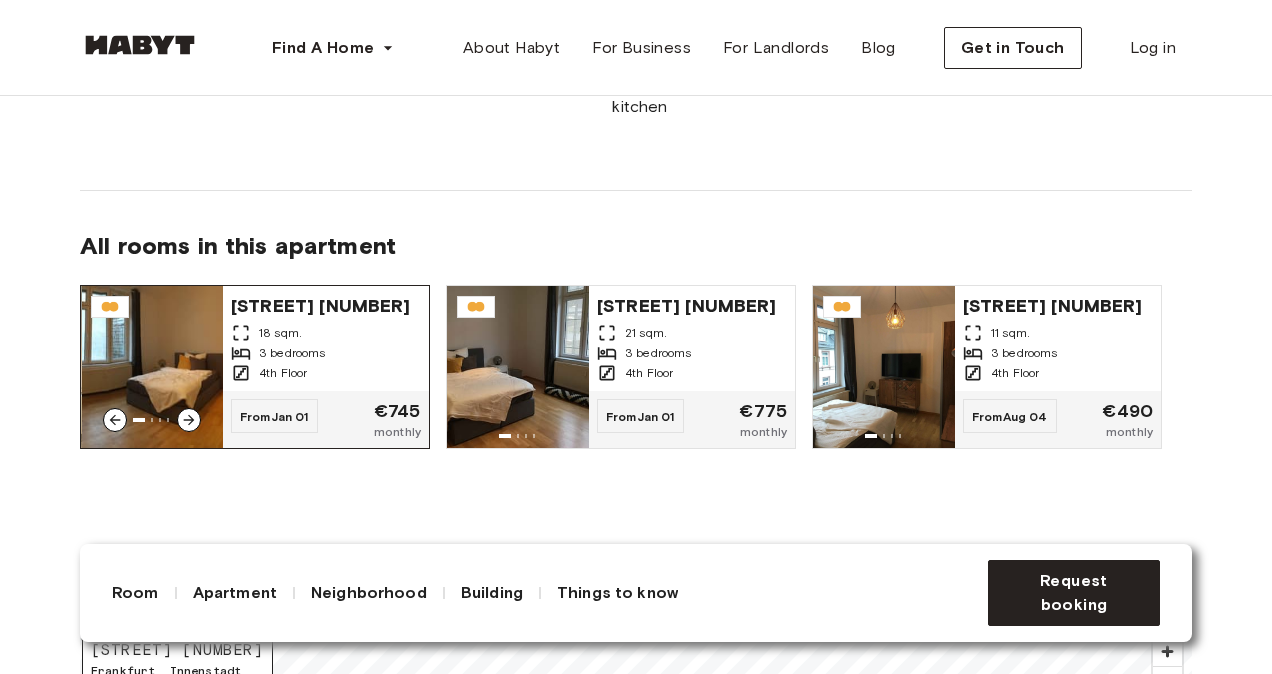 click 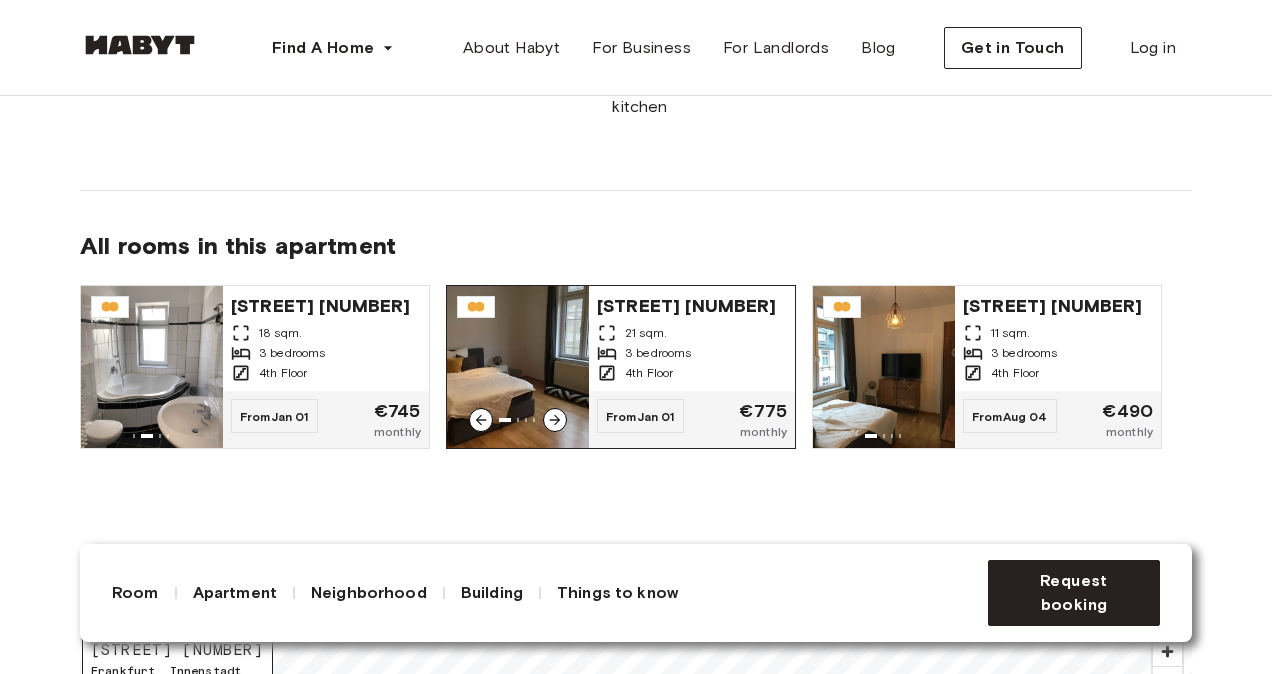 click at bounding box center [555, 420] 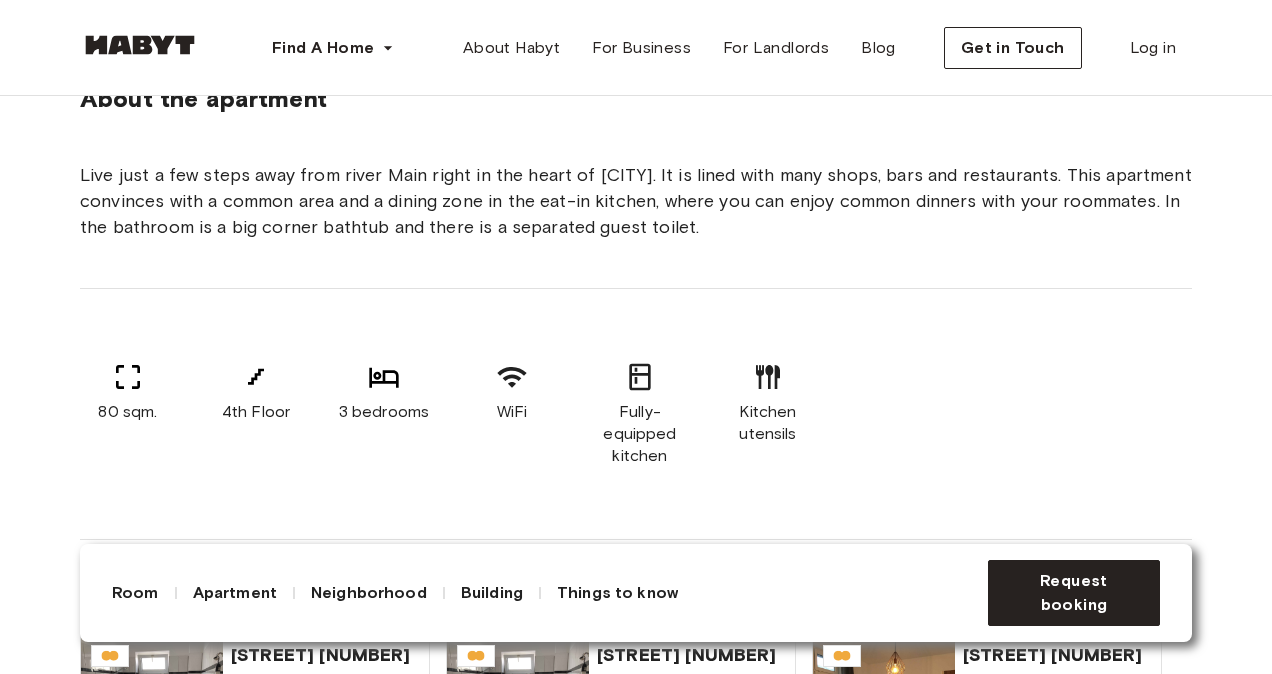 scroll, scrollTop: 1068, scrollLeft: 0, axis: vertical 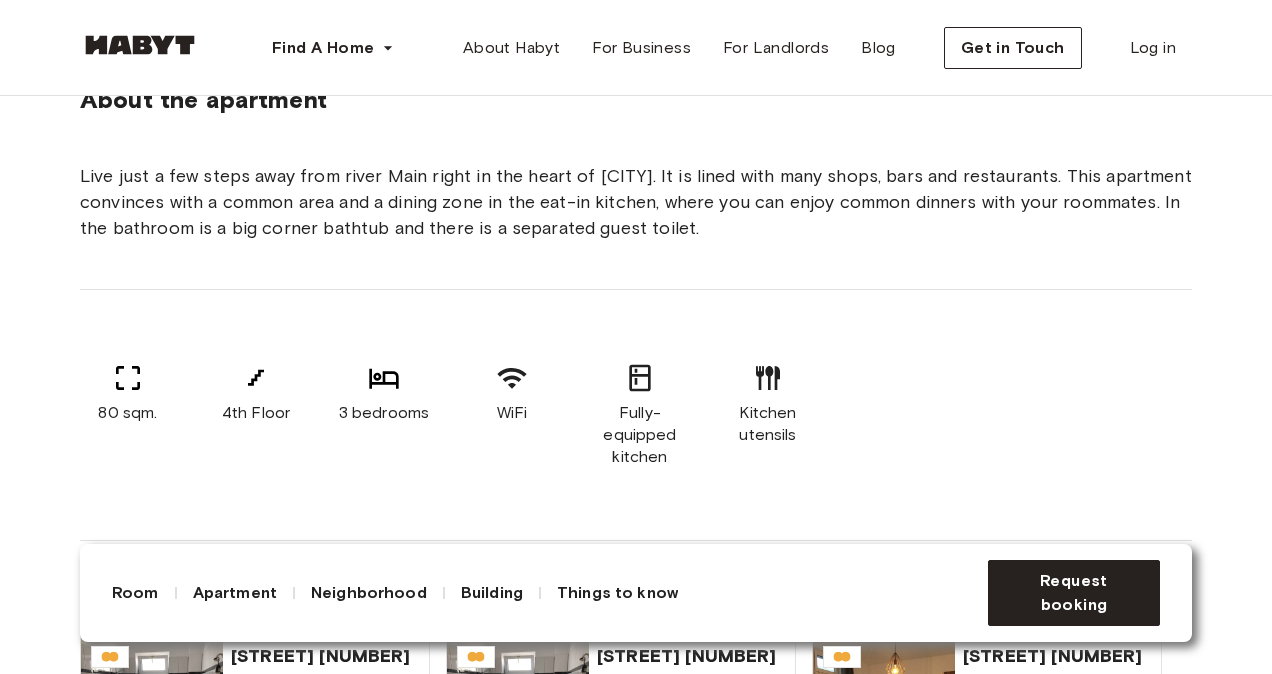 click on "80 sqm. 4th Floor 3 bedrooms WiFi Fully-equipped kitchen Kitchen utensils" at bounding box center [636, 415] 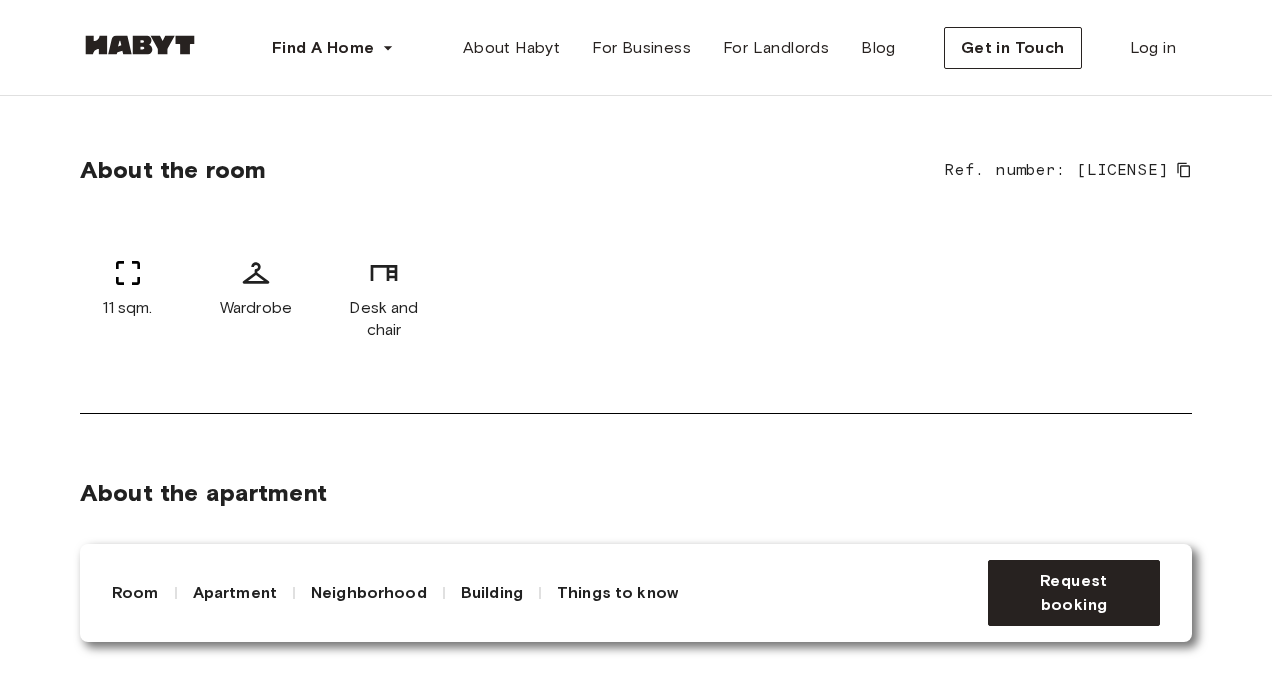 scroll, scrollTop: 646, scrollLeft: 0, axis: vertical 